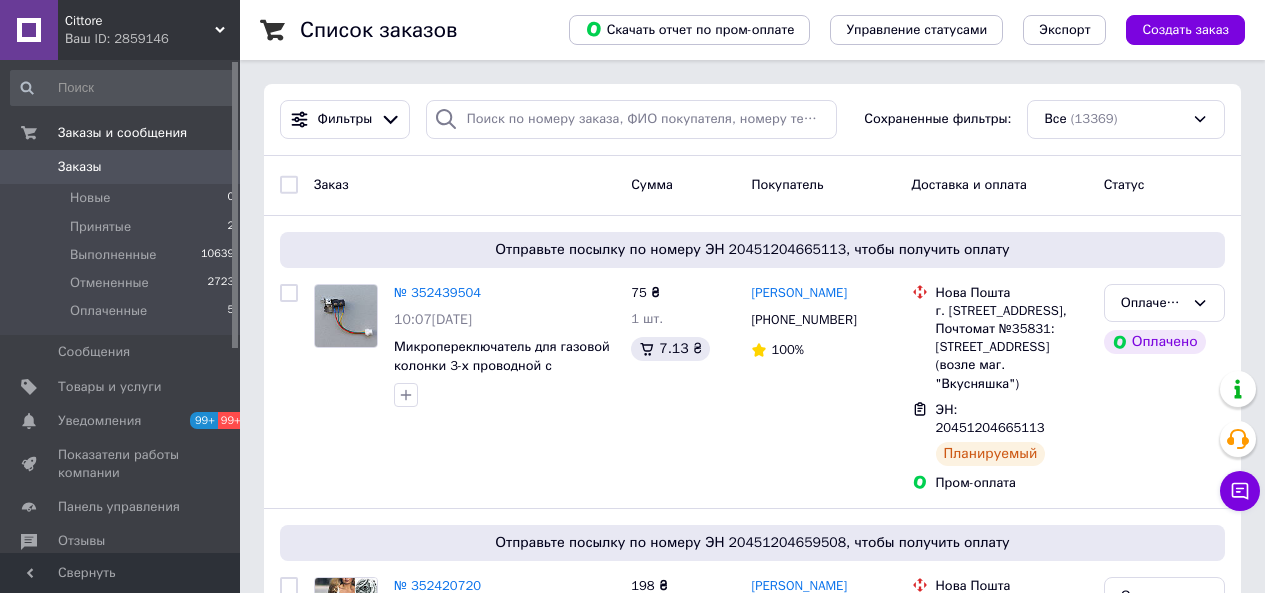 scroll, scrollTop: 0, scrollLeft: 0, axis: both 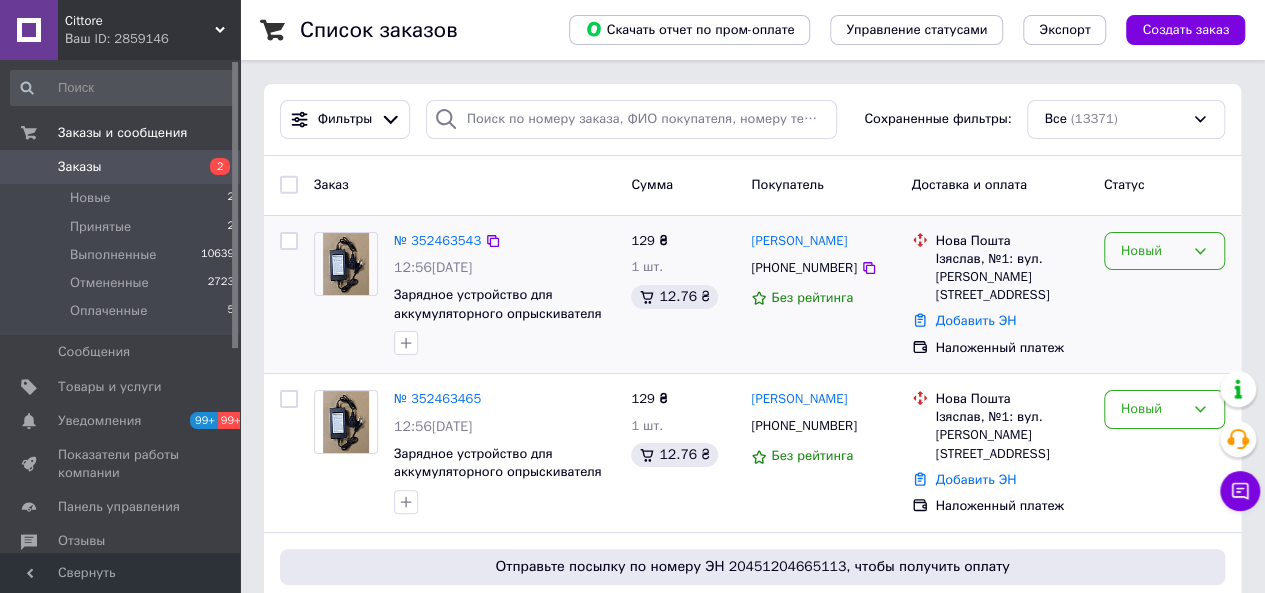 click on "Новый" at bounding box center (1152, 251) 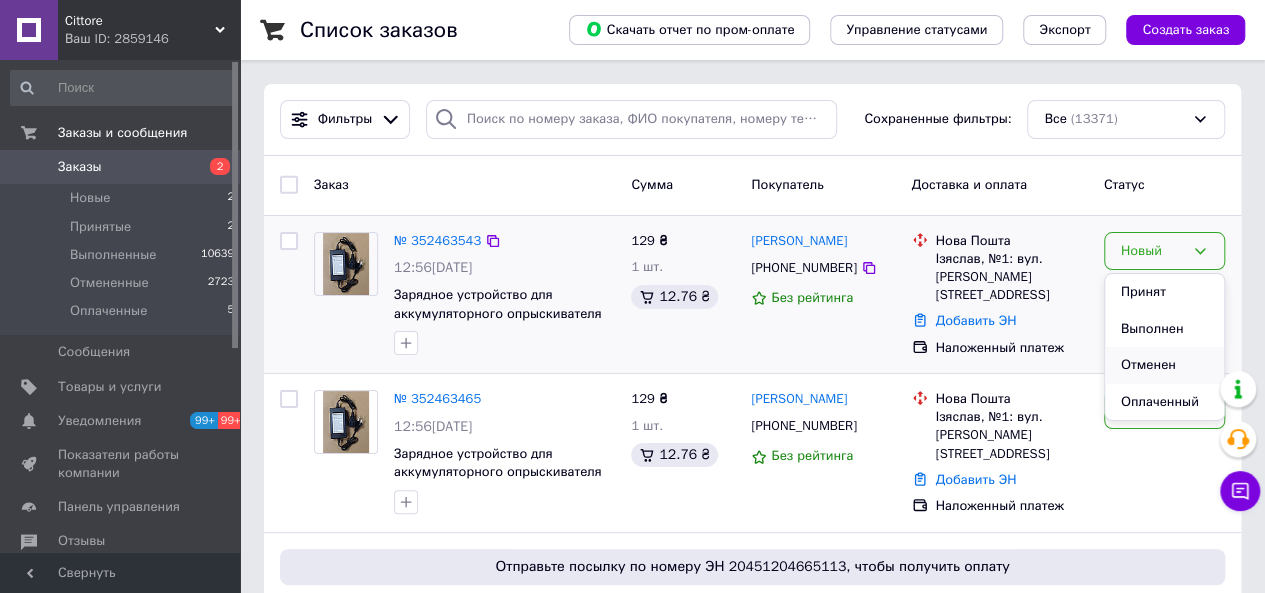 click on "Отменен" at bounding box center (1164, 365) 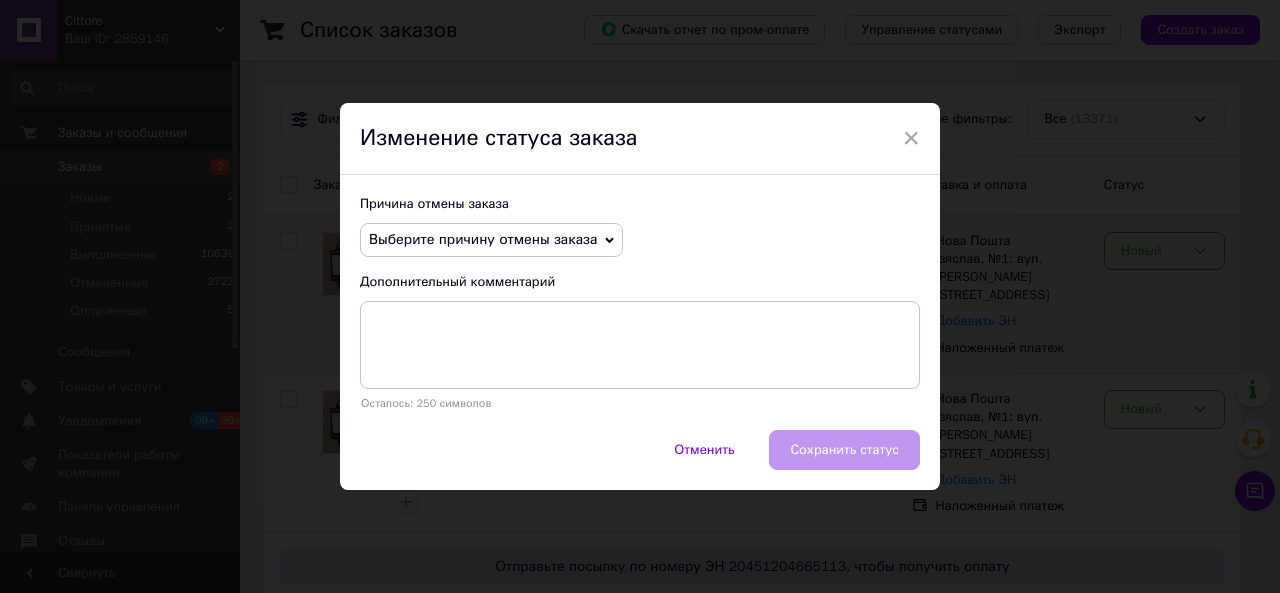 click on "Выберите причину отмены заказа" at bounding box center (483, 239) 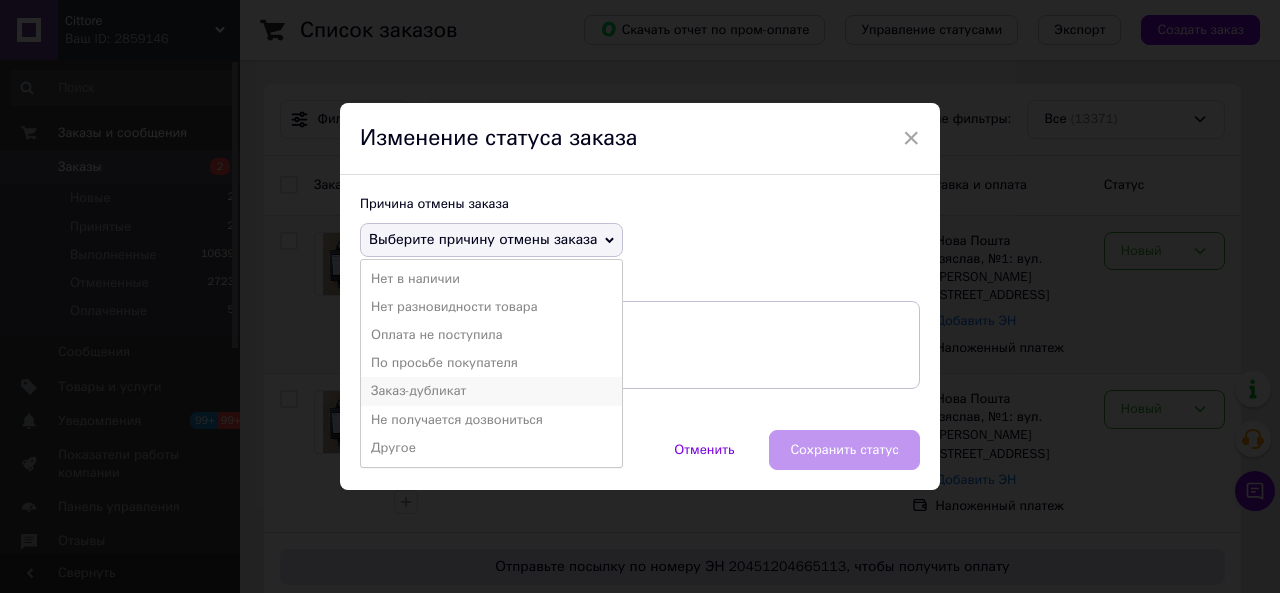 click on "Заказ-дубликат" at bounding box center (491, 391) 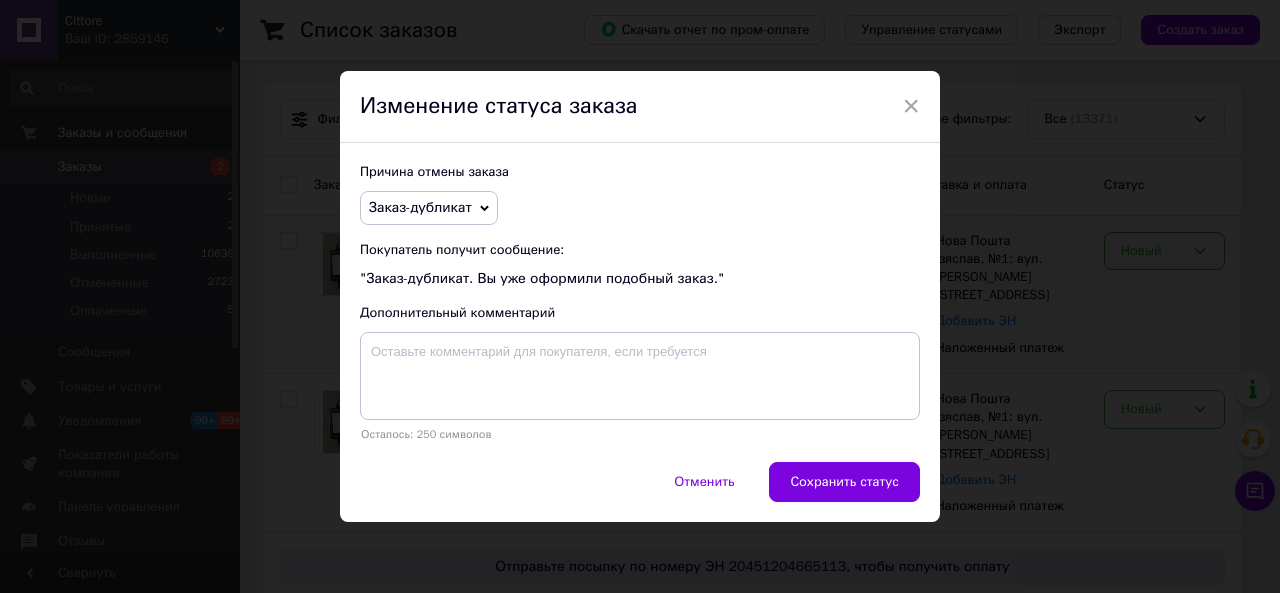 click on "Сохранить статус" at bounding box center [844, 482] 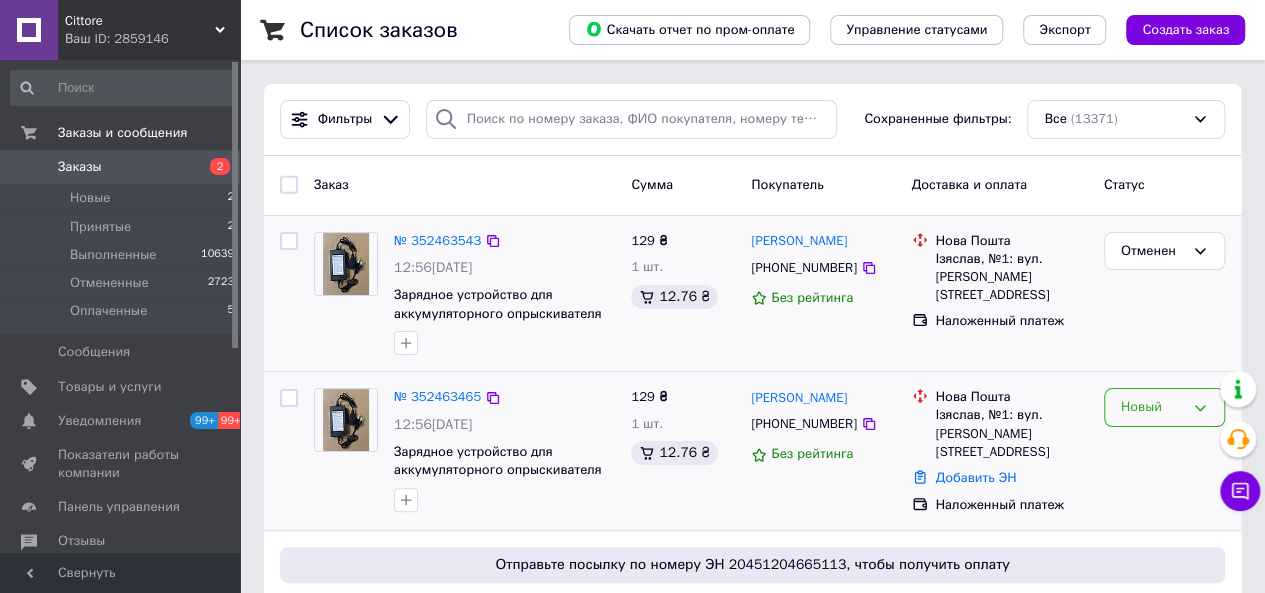 click on "Новый" at bounding box center (1164, 407) 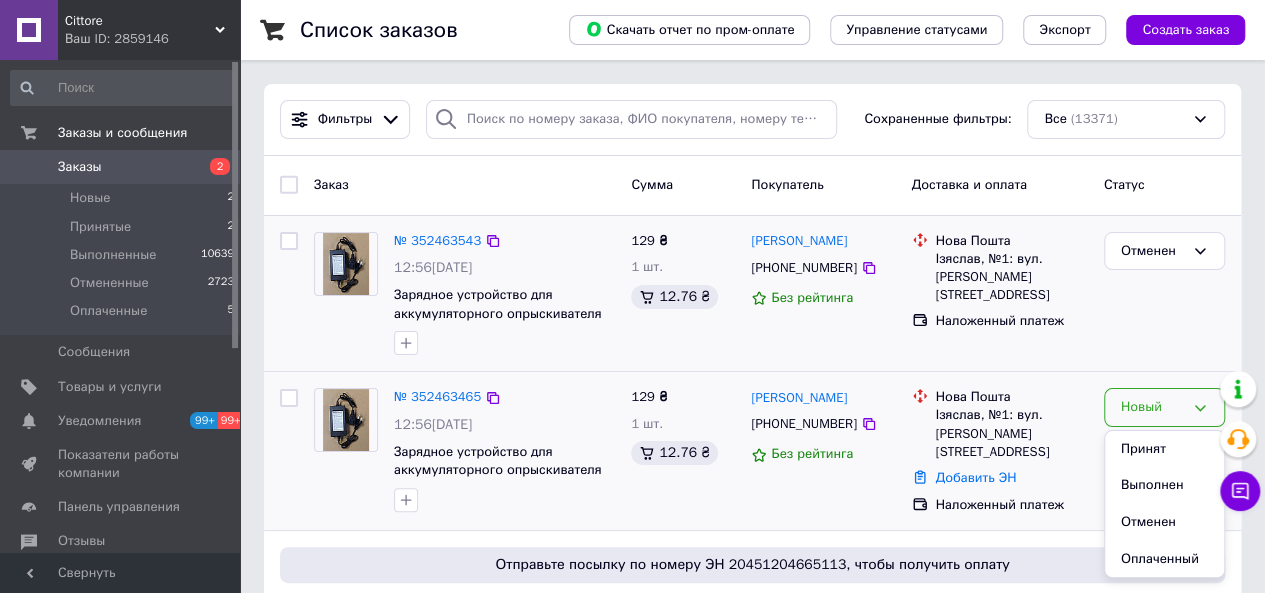 click on "Принят" at bounding box center (1164, 449) 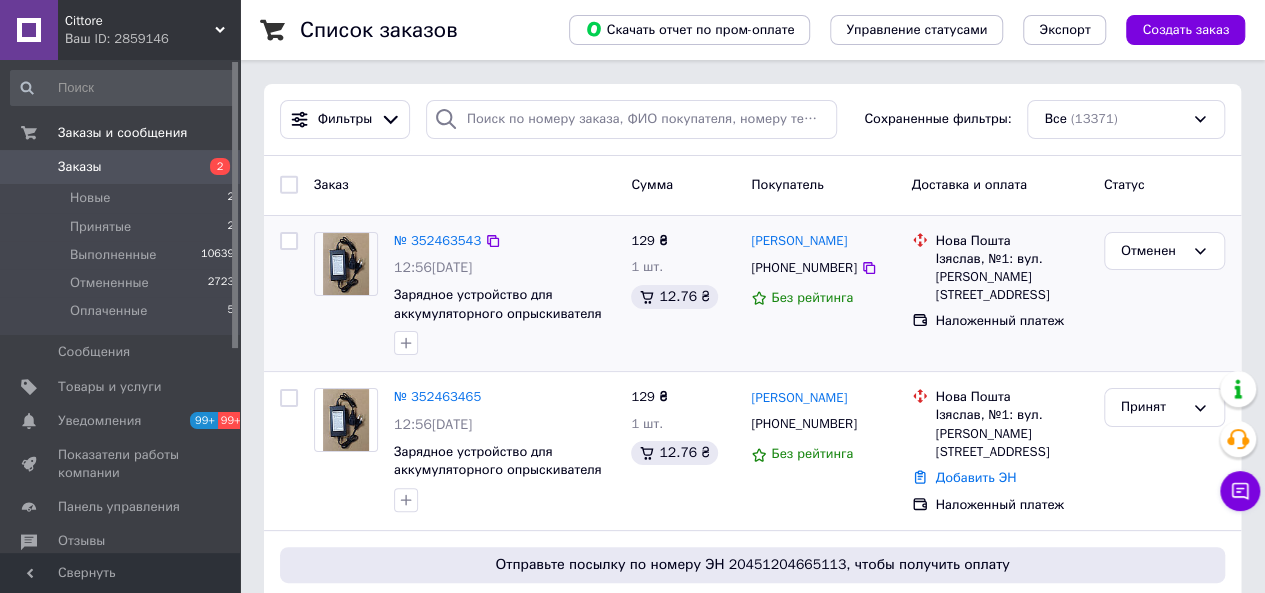 click on "№ 352463465" at bounding box center (437, 396) 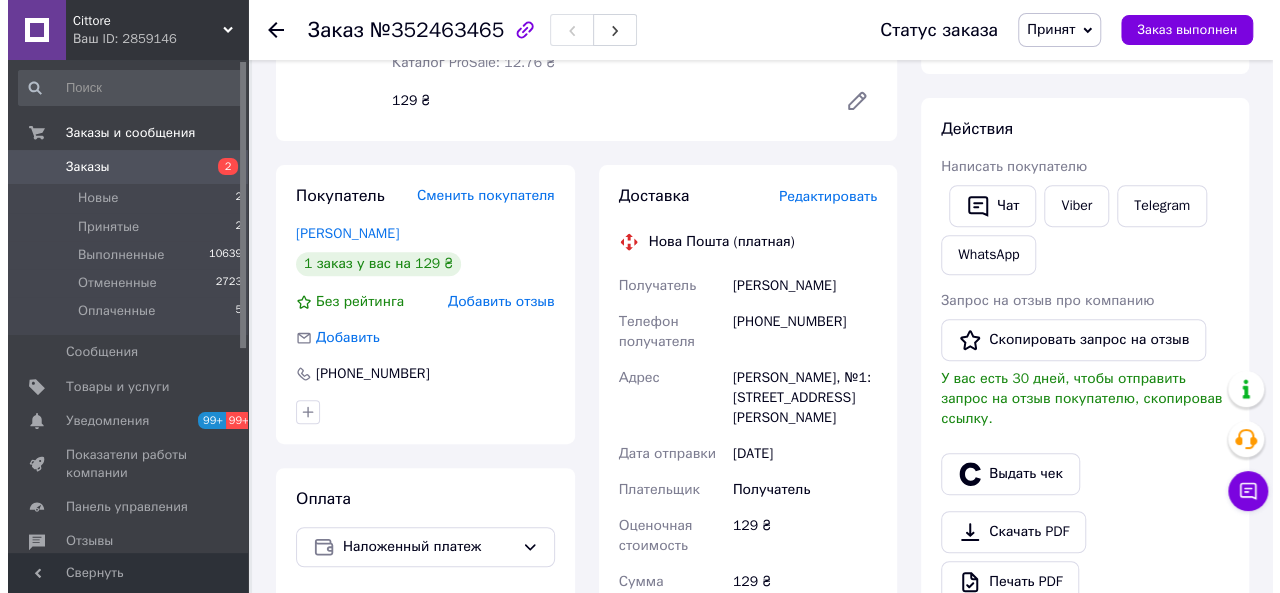 scroll, scrollTop: 300, scrollLeft: 0, axis: vertical 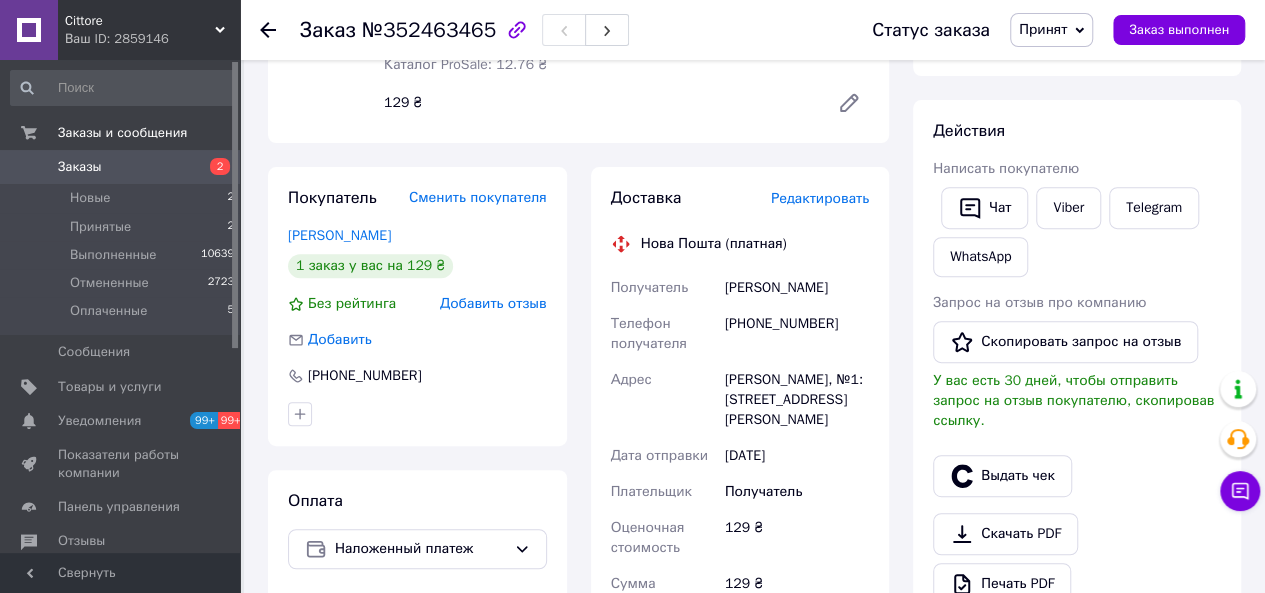 click on "Редактировать" at bounding box center (820, 198) 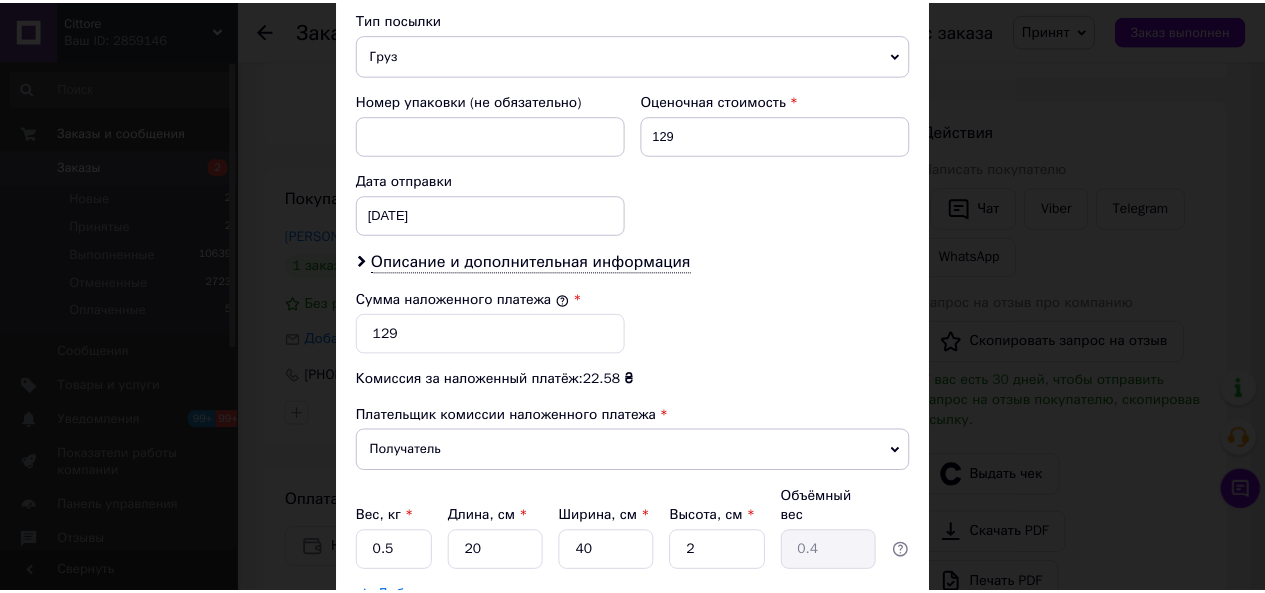 scroll, scrollTop: 922, scrollLeft: 0, axis: vertical 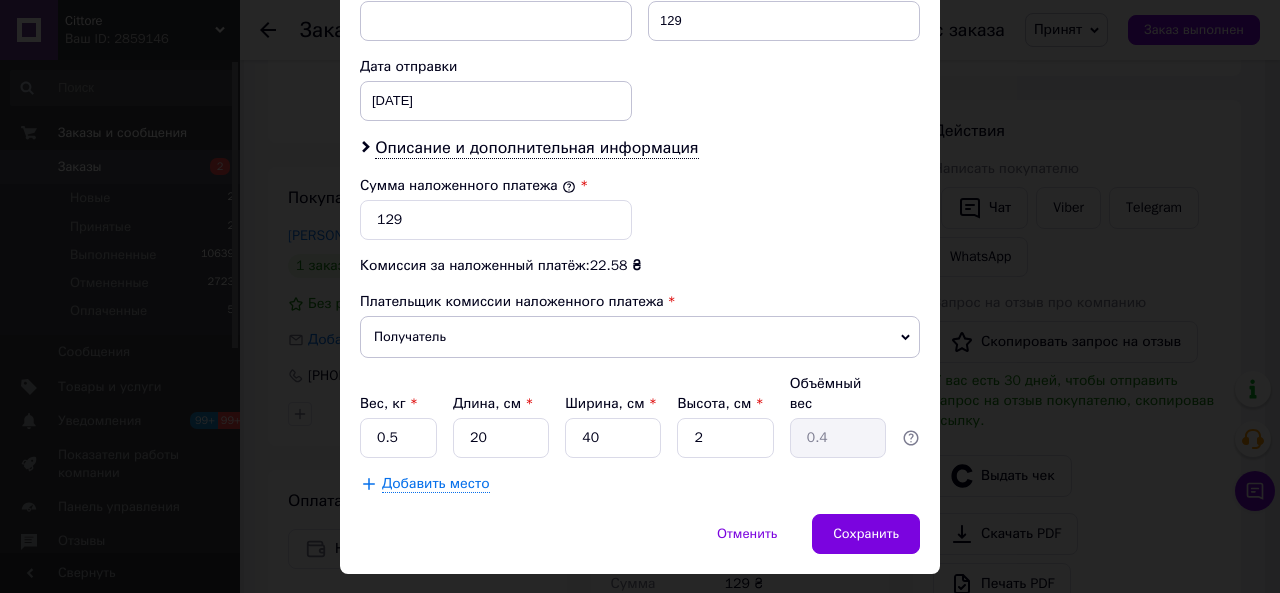 click on "× Редактирование доставки Способ доставки Нова Пошта (платная) Плательщик Получатель Отправитель Фамилия получателя [PERSON_NAME] Имя получателя [PERSON_NAME] Отчество получателя Телефон получателя [PHONE_NUMBER] Тип доставки В отделении Курьером В почтомате Город [PERSON_NAME] Отделение №1: [STREET_ADDRESS][PERSON_NAME] Место отправки м. [GEOGRAPHIC_DATA] ([GEOGRAPHIC_DATA].): №296 (до 10 кг): просп. [STREET_ADDRESS] Нет совпадений. Попробуйте изменить условия поиска Добавить еще место отправки Тип посылки Груз Документы Номер упаковки (не обязательно) Оценочная стоимость 129 Дата отправки [DATE] < 2025 > < Июль > Пн" at bounding box center (640, 296) 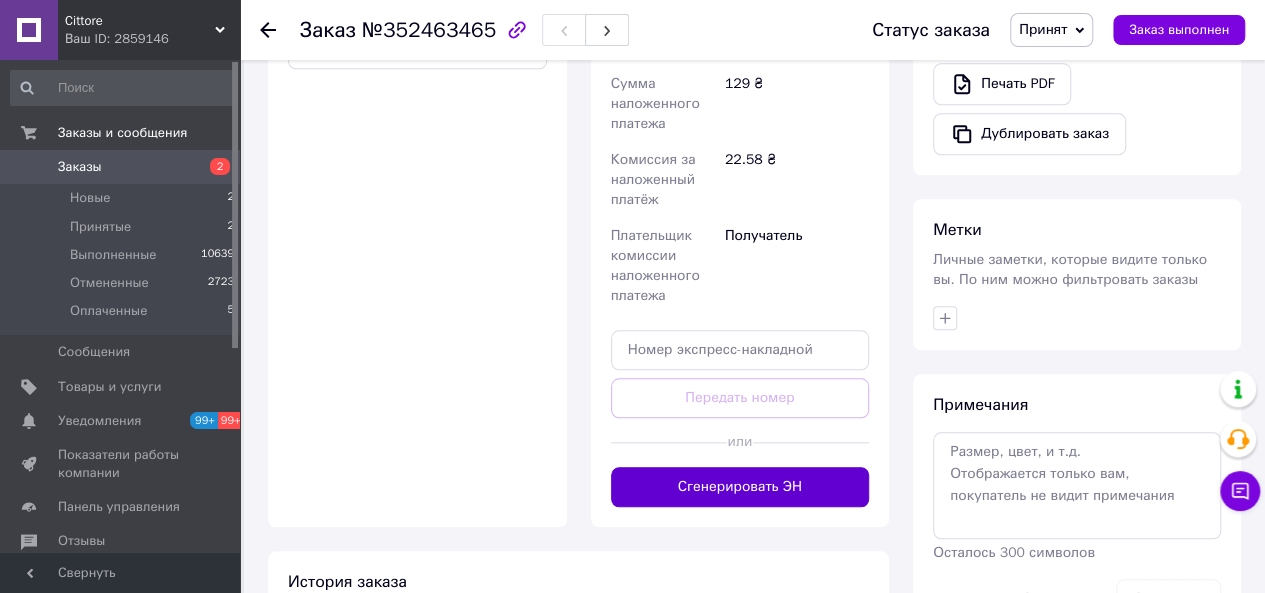 click on "Сгенерировать ЭН" at bounding box center (740, 487) 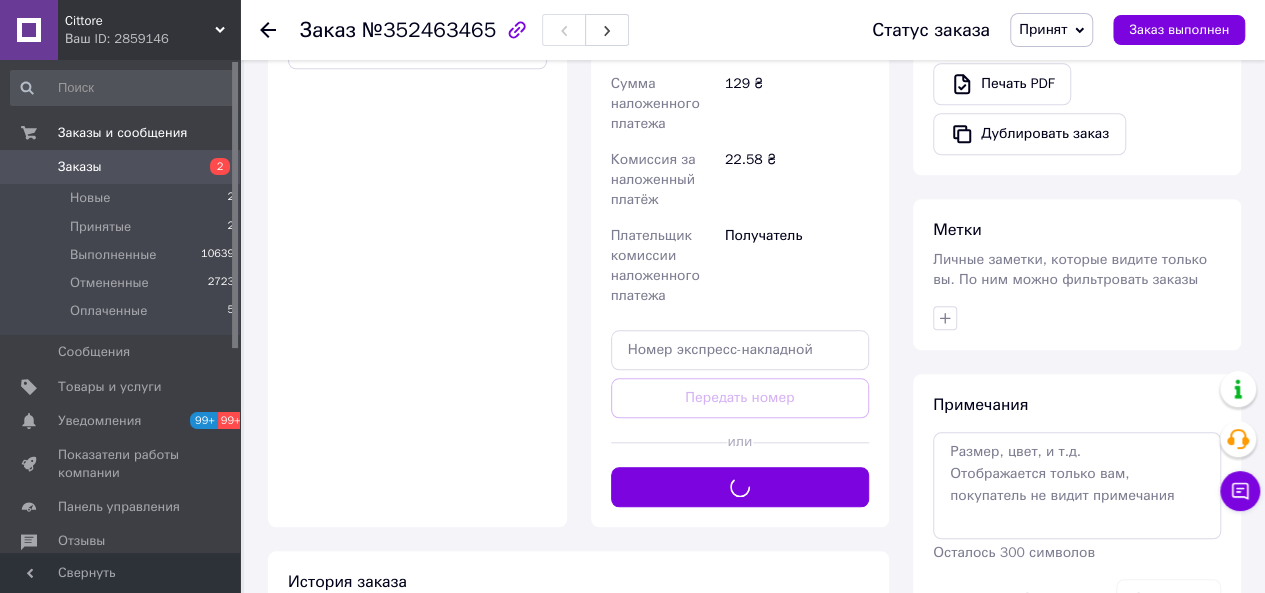 scroll, scrollTop: 300, scrollLeft: 0, axis: vertical 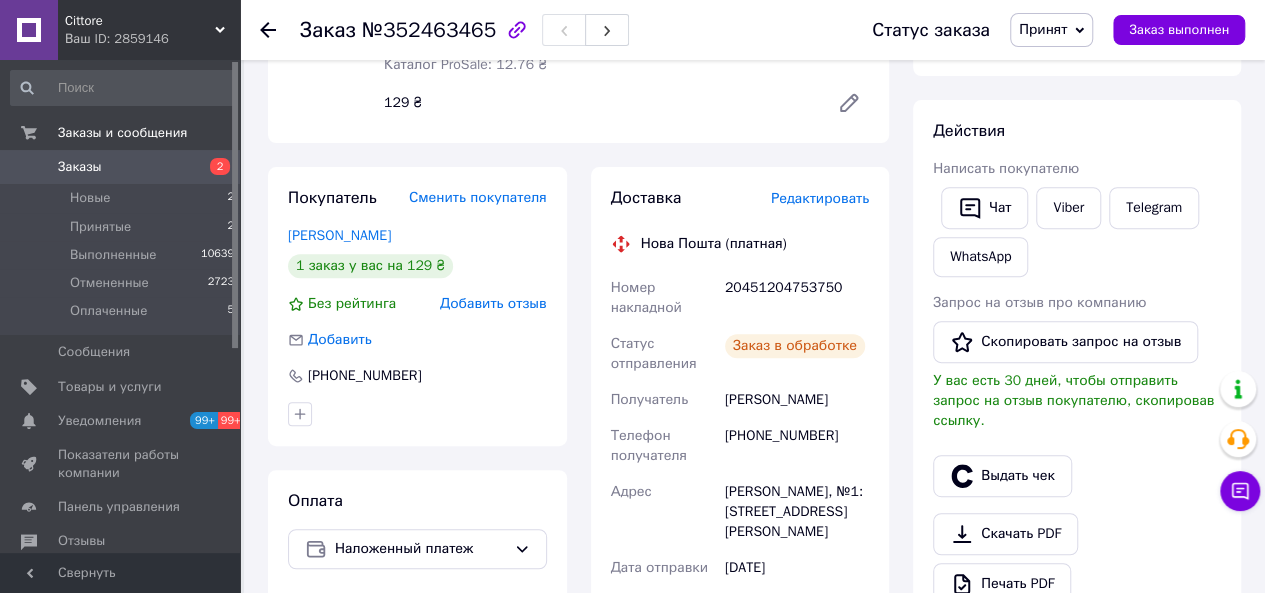 click on "Заказы" at bounding box center [80, 167] 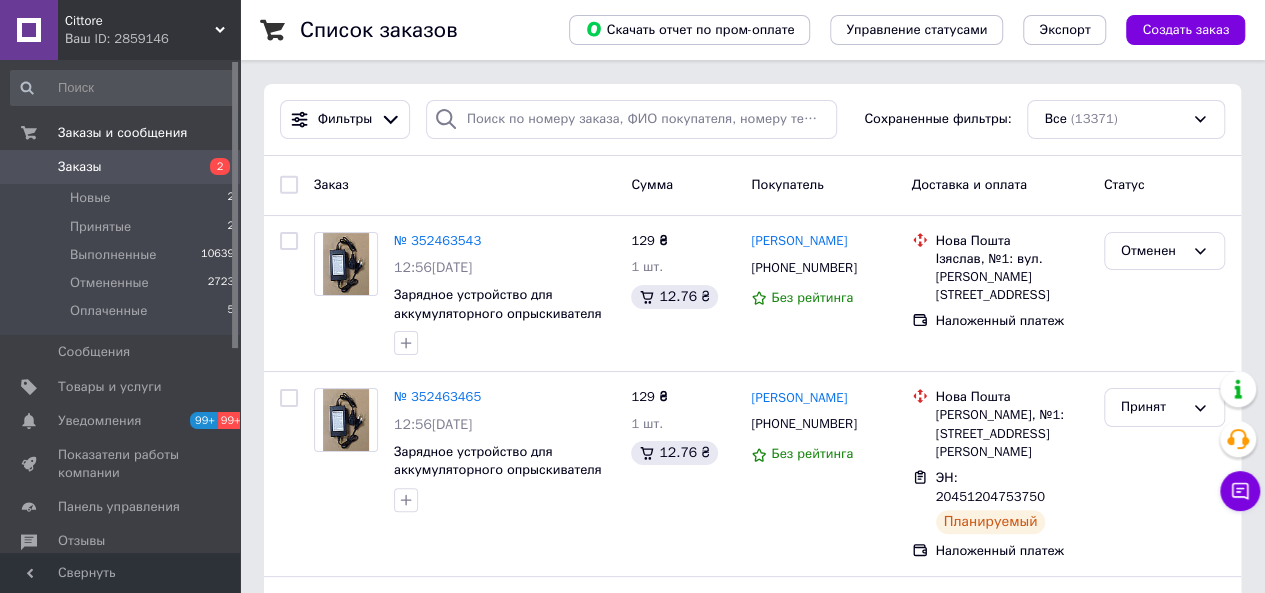 click on "Cittore" at bounding box center [140, 21] 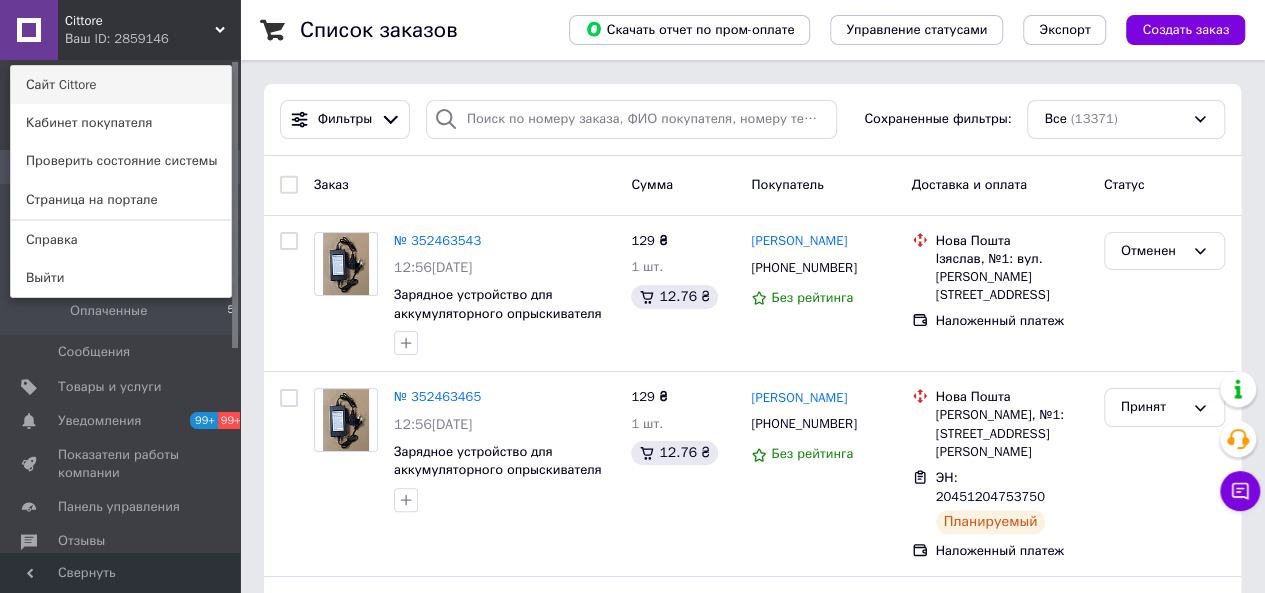 click on "Сайт Cittore" at bounding box center (121, 85) 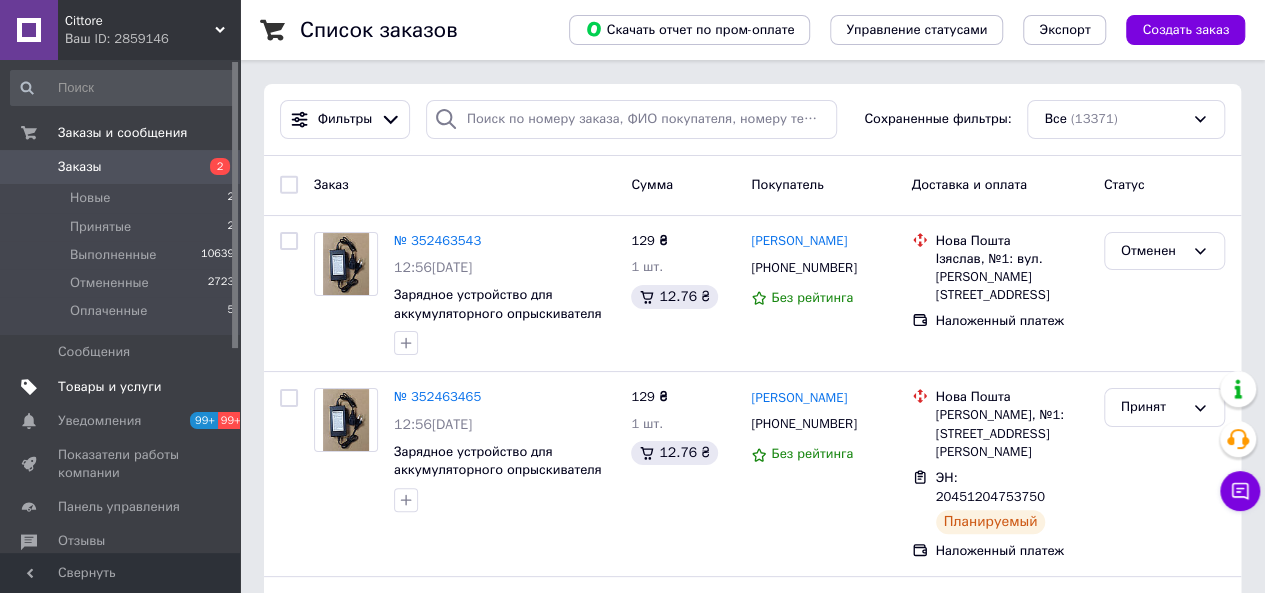 click on "Товары и услуги" at bounding box center (110, 387) 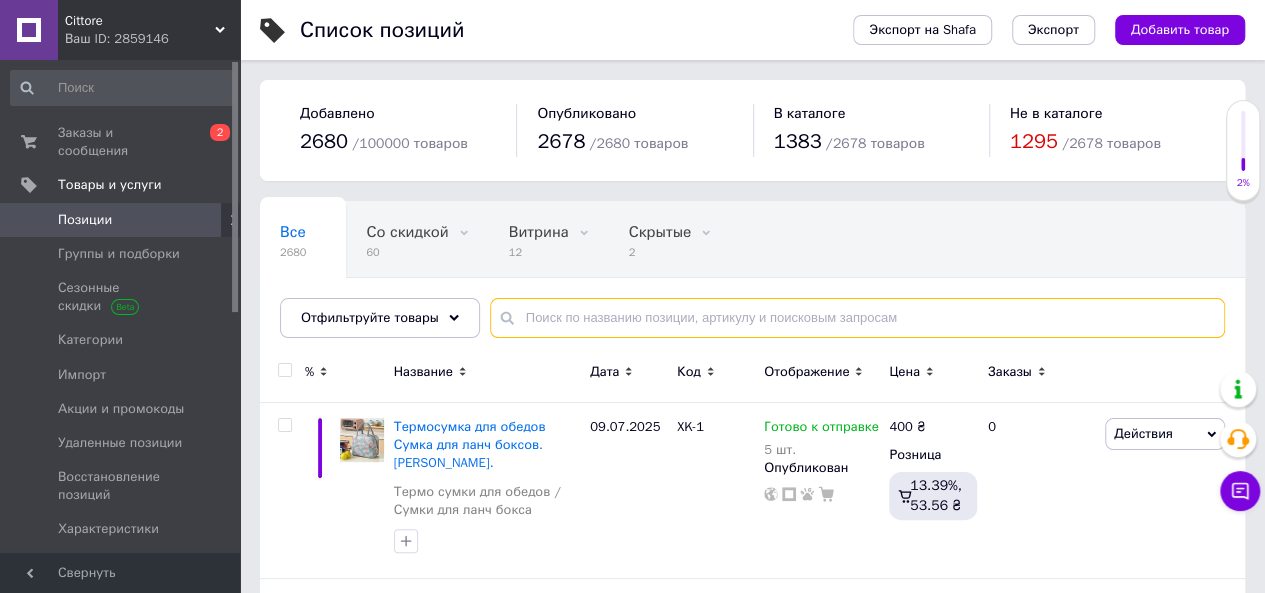 paste on "825" 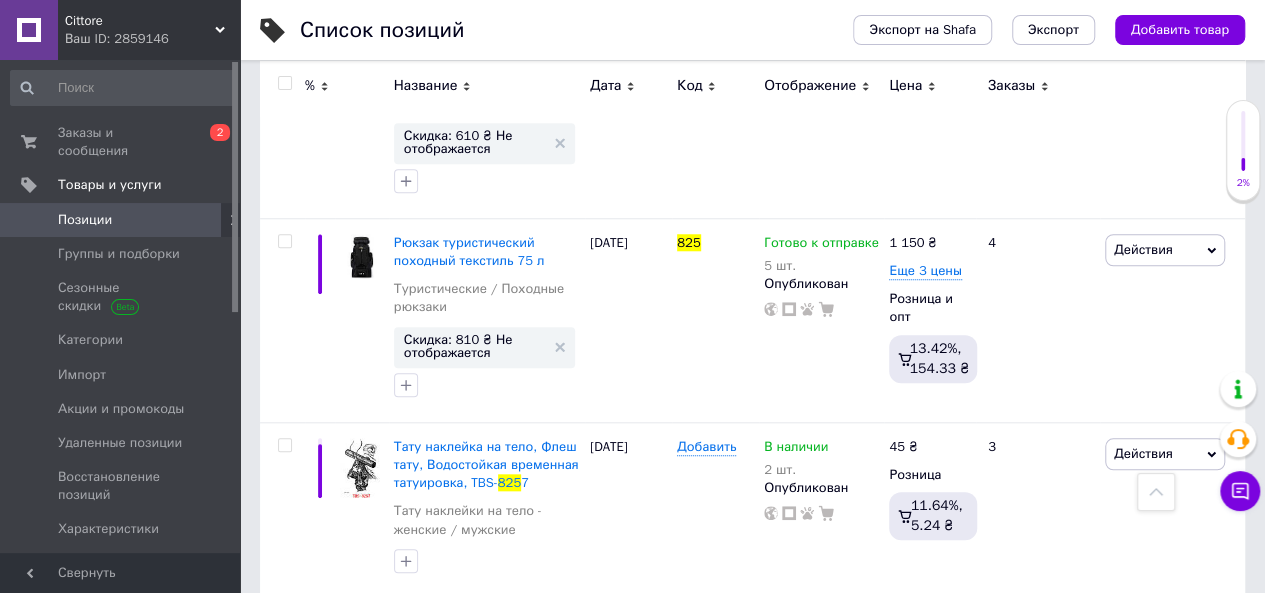 scroll, scrollTop: 800, scrollLeft: 0, axis: vertical 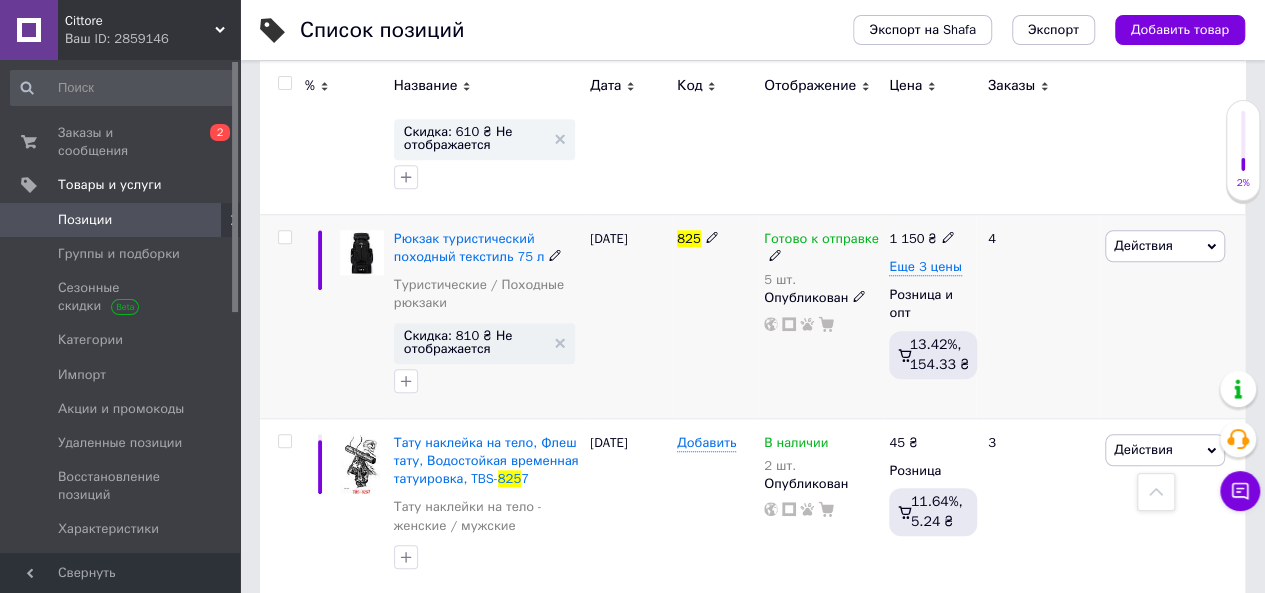 type on "825" 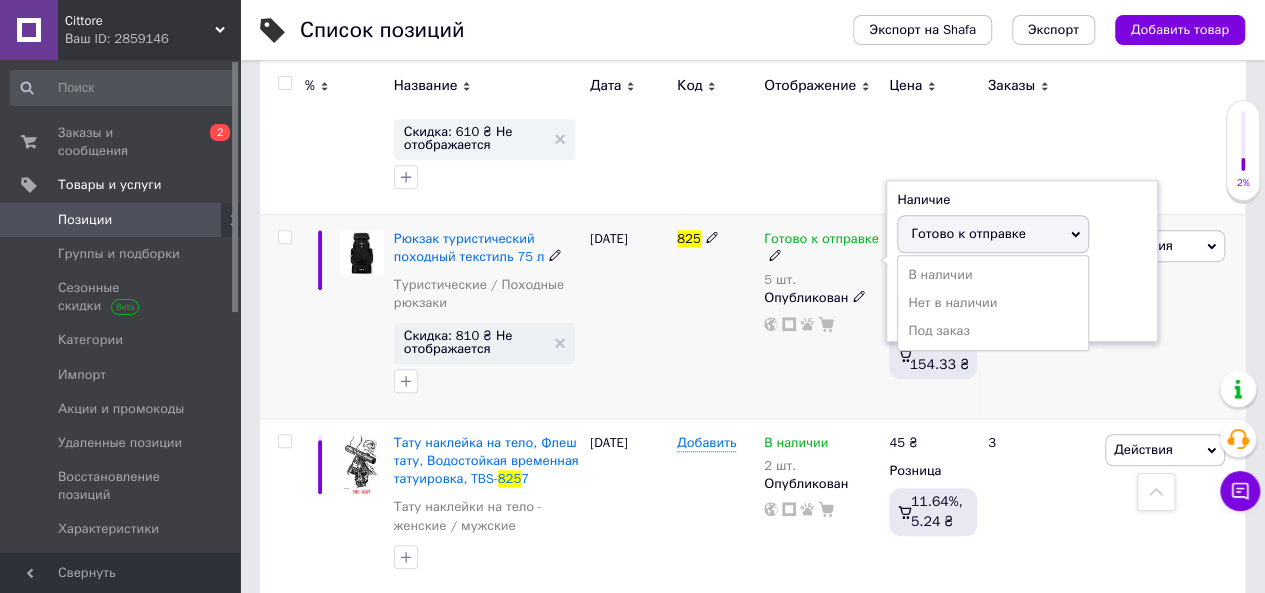 click on "Наличие Готово к отправке В наличии Нет в наличии Под заказ Остатки 5 шт." at bounding box center (1022, 261) 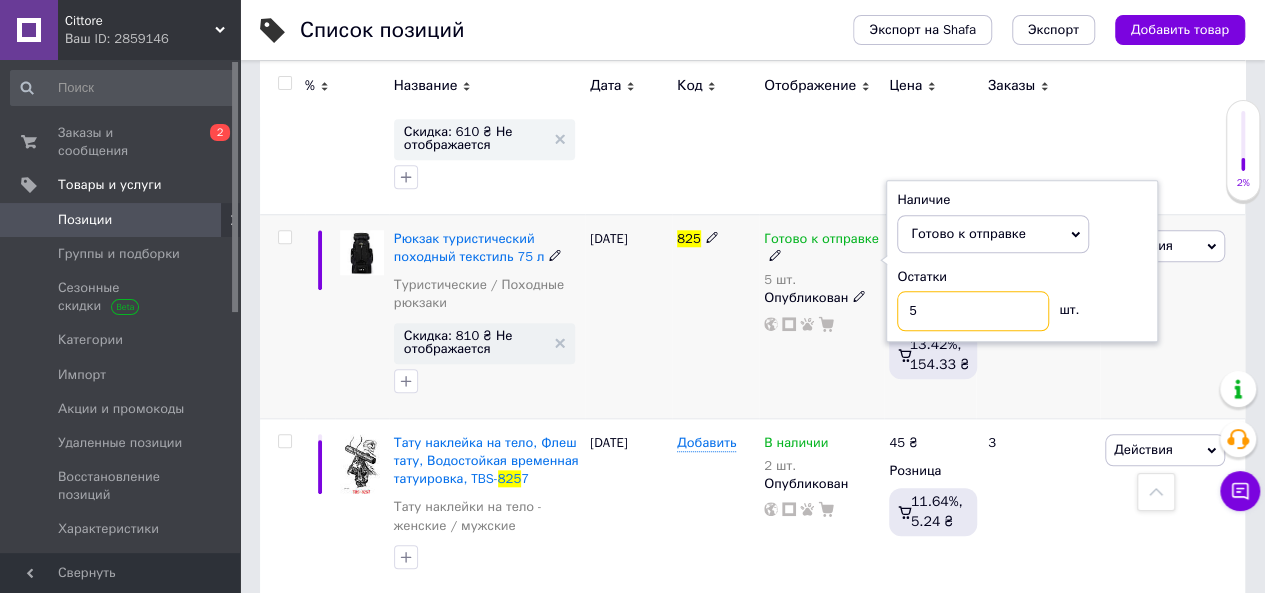 drag, startPoint x: 996, startPoint y: 285, endPoint x: 896, endPoint y: 301, distance: 101.27191 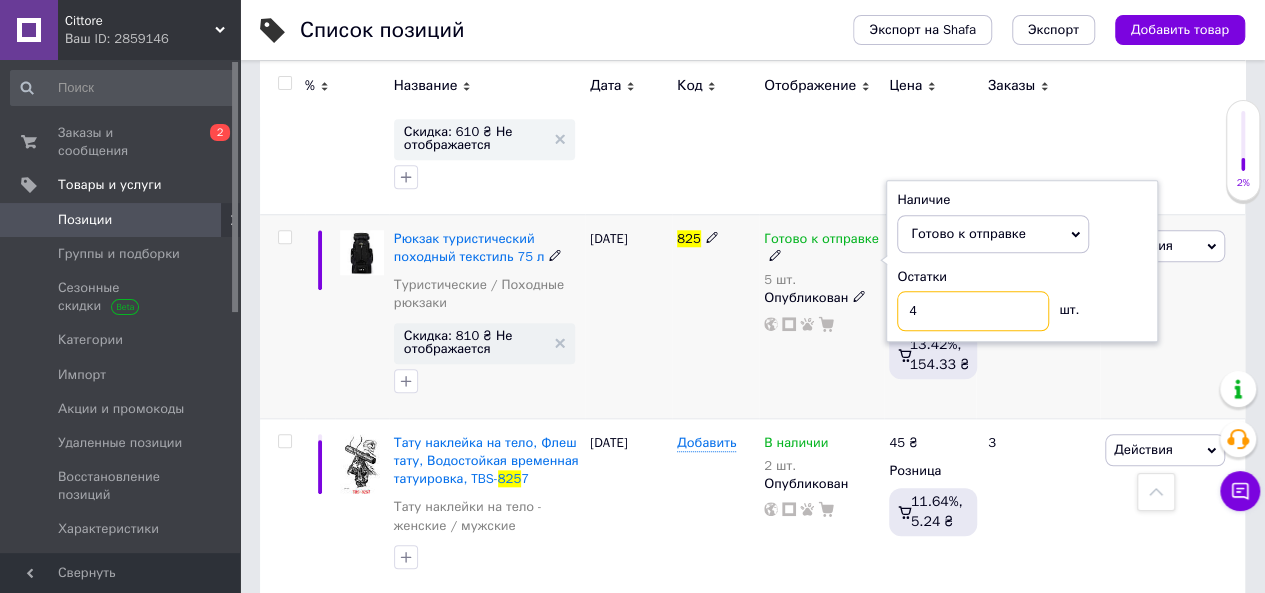 type on "4" 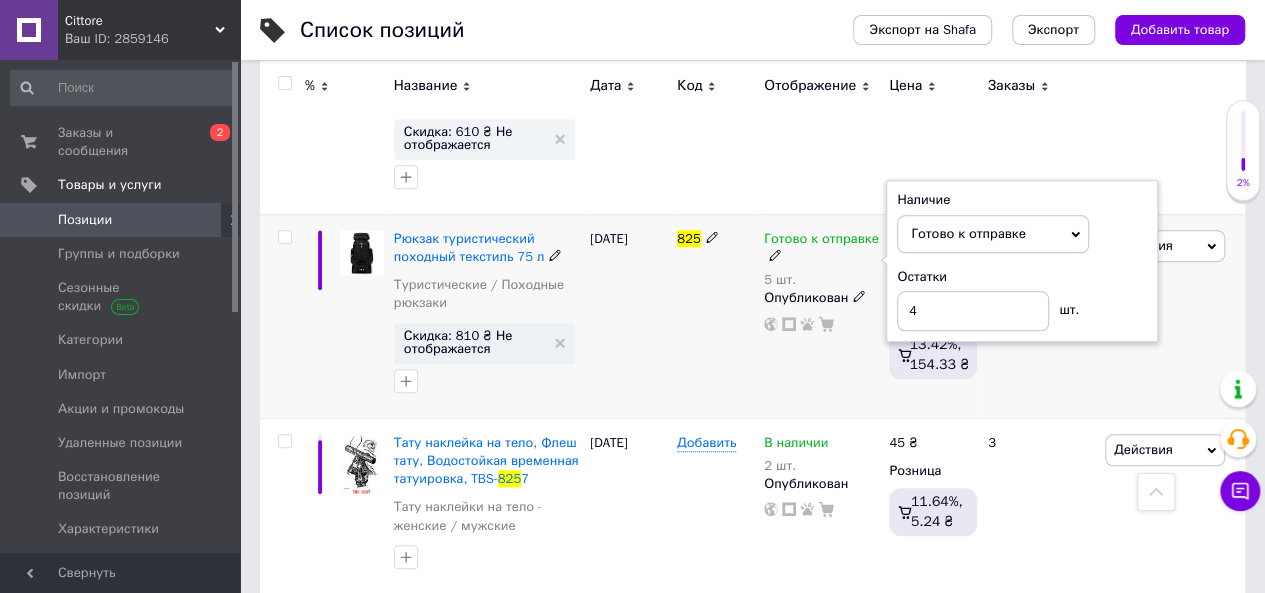 click on "[DATE]" at bounding box center [628, 316] 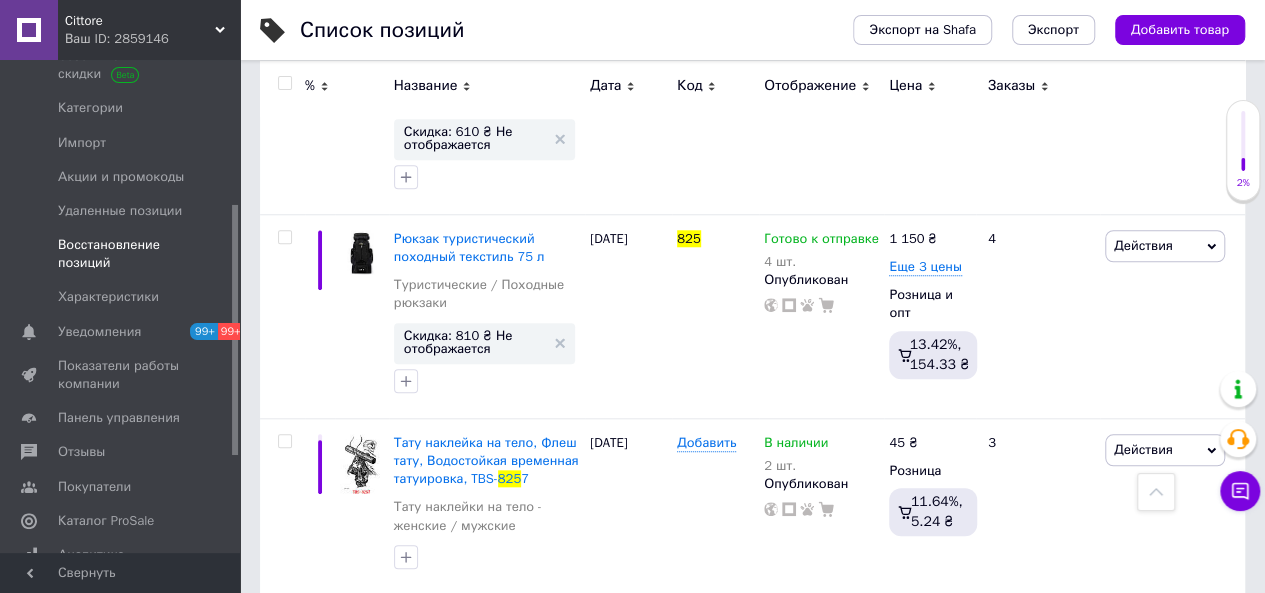 scroll, scrollTop: 300, scrollLeft: 0, axis: vertical 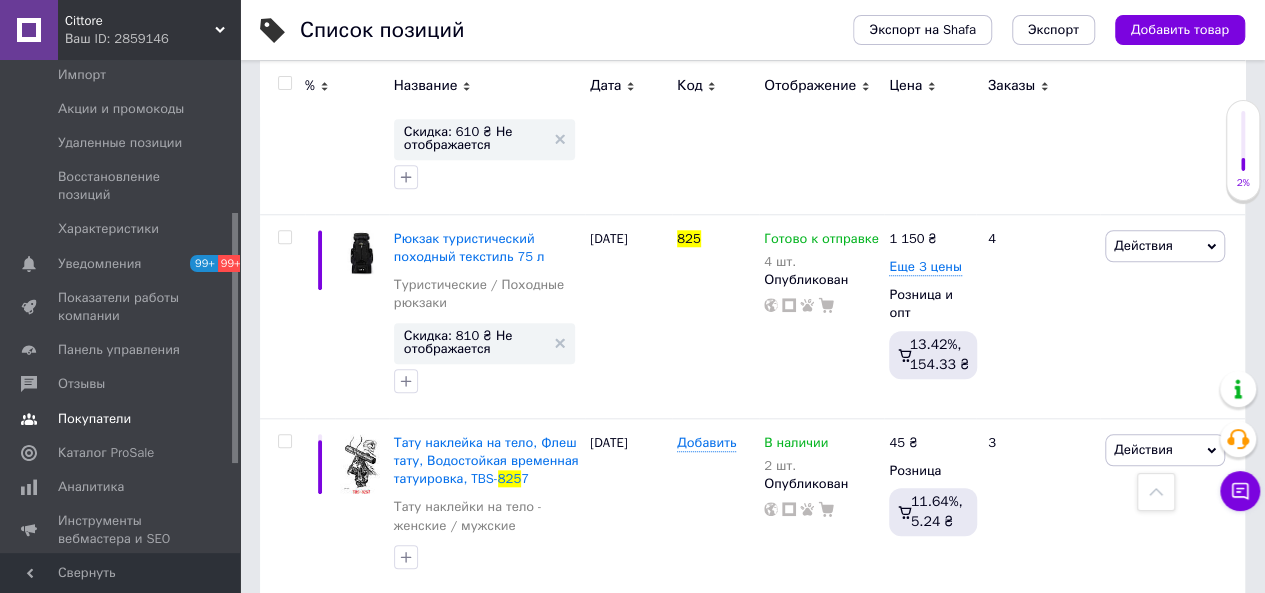 click on "Покупатели" at bounding box center (94, 419) 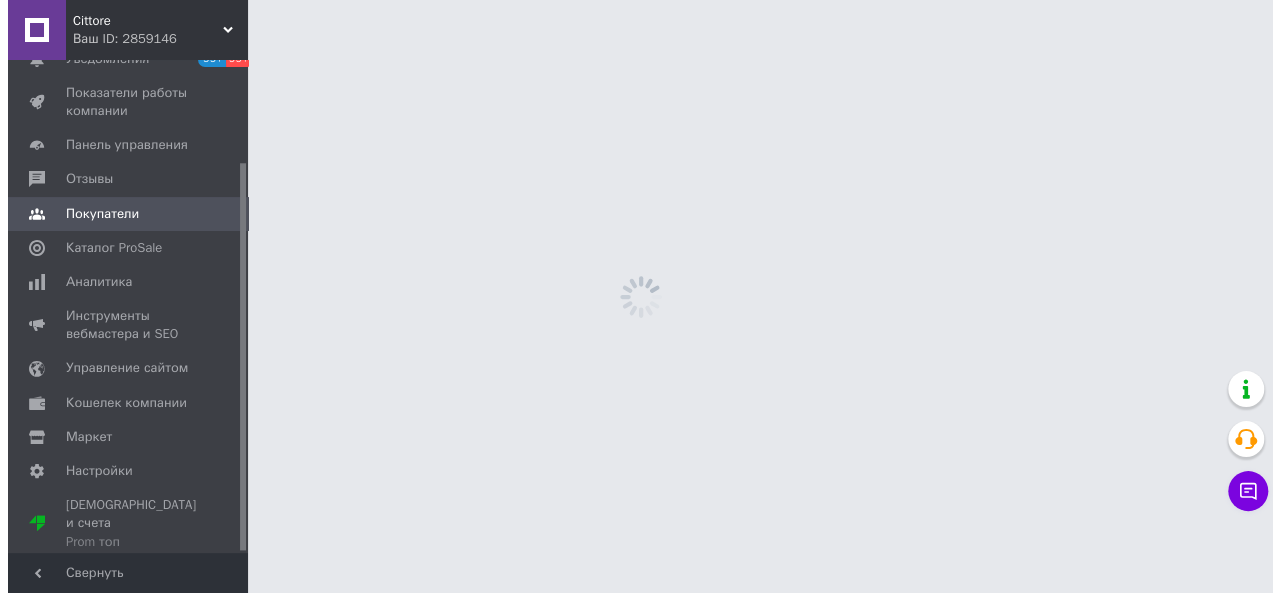 scroll, scrollTop: 0, scrollLeft: 0, axis: both 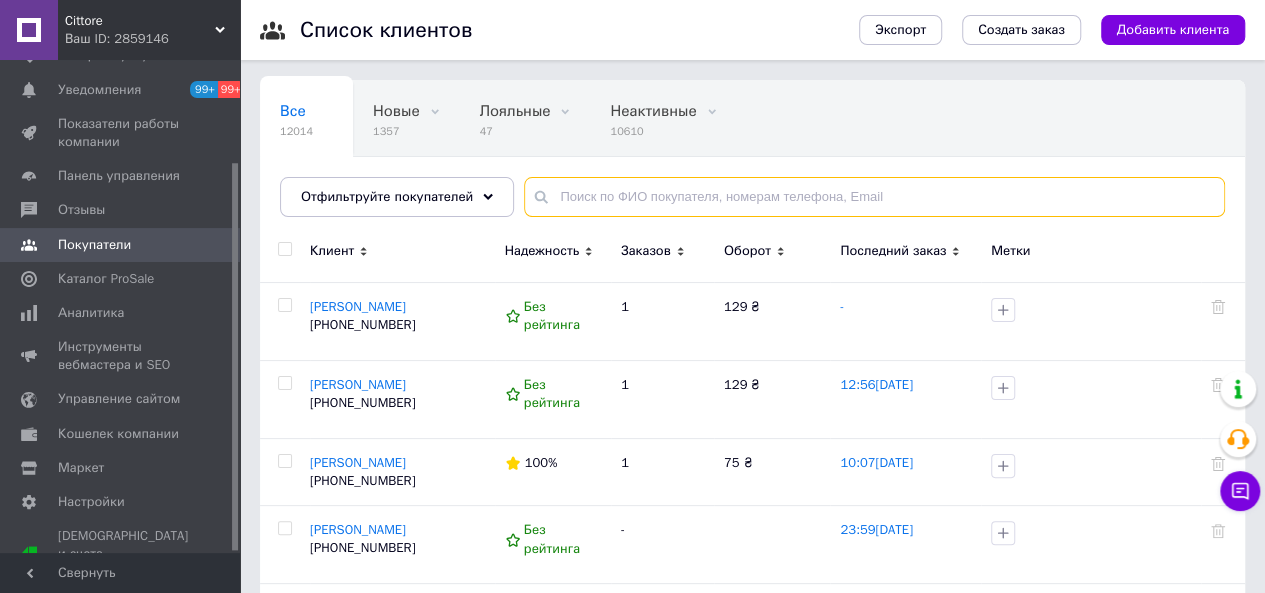 click at bounding box center [874, 197] 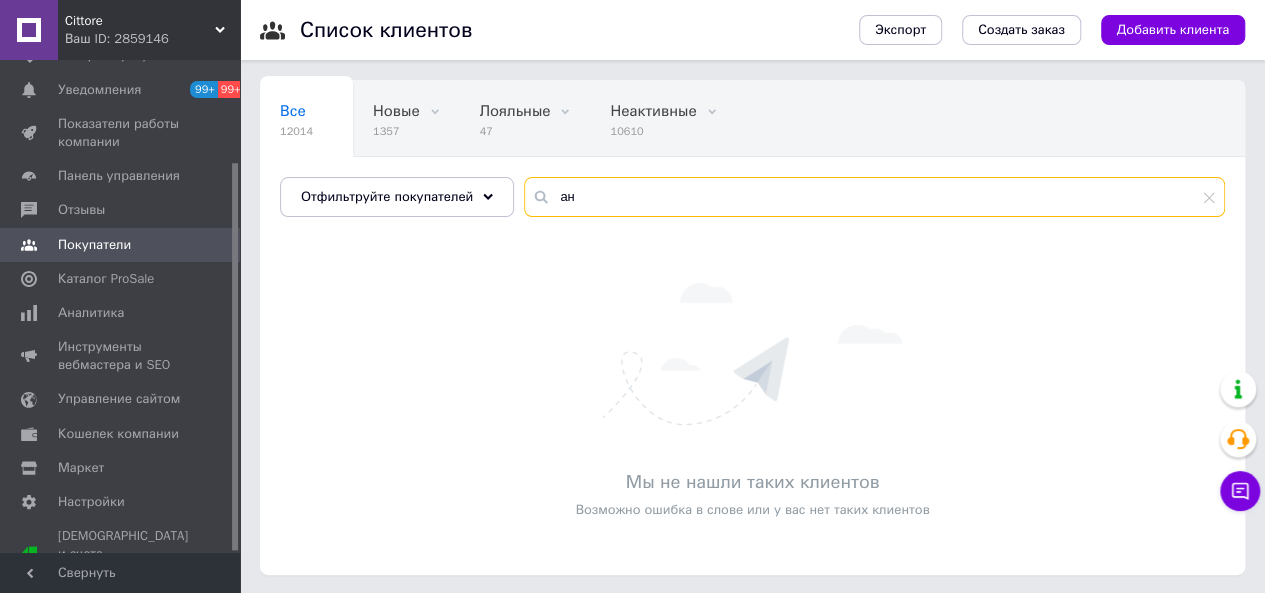 type on "а" 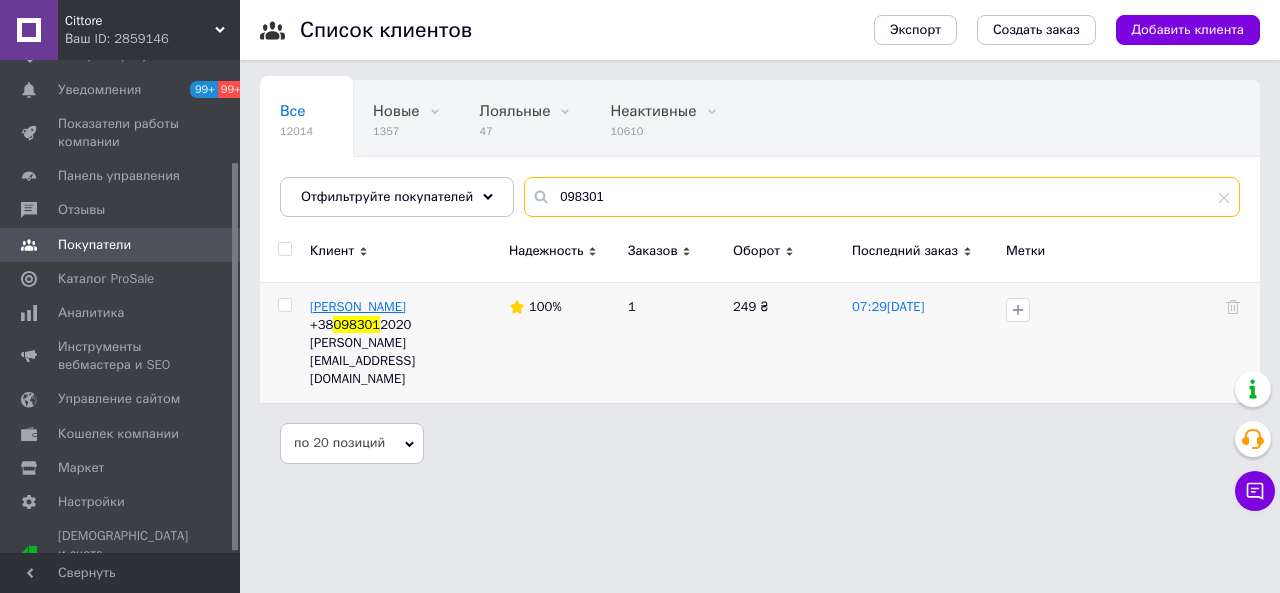 type on "098301" 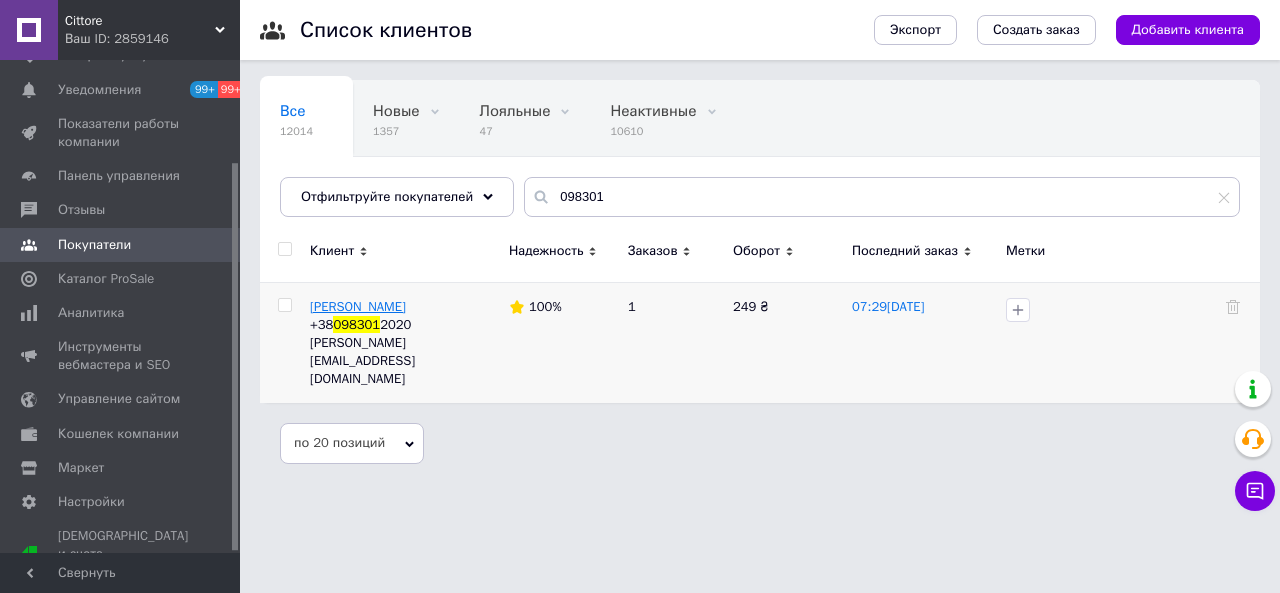 click on "[PERSON_NAME]" at bounding box center [358, 306] 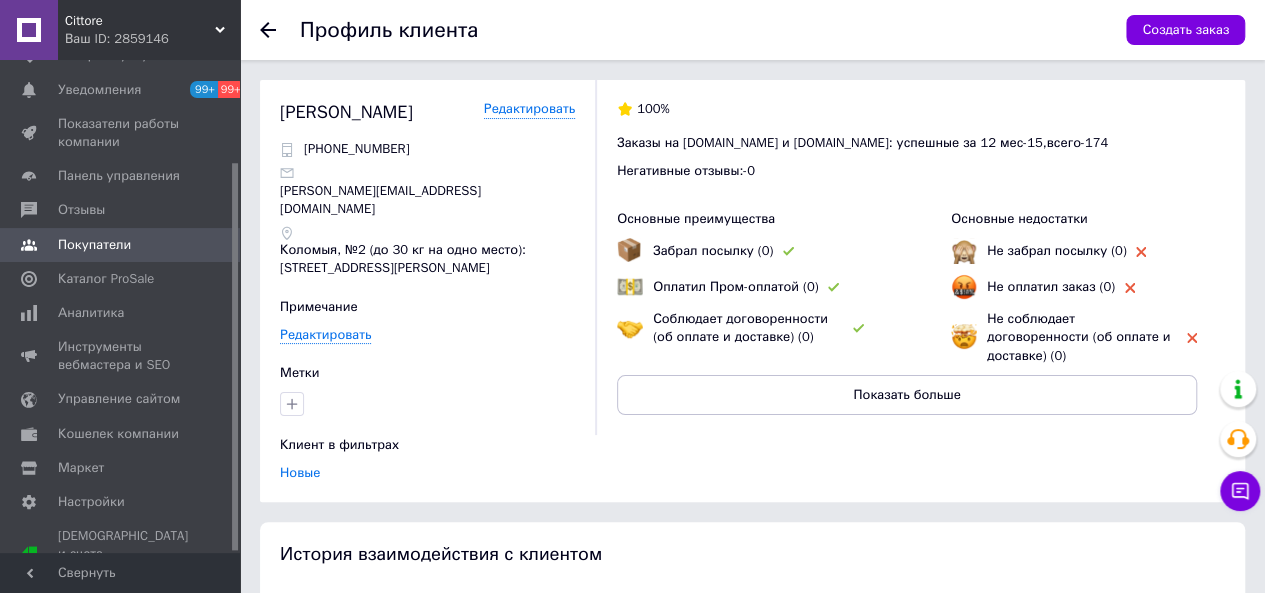 scroll, scrollTop: 372, scrollLeft: 0, axis: vertical 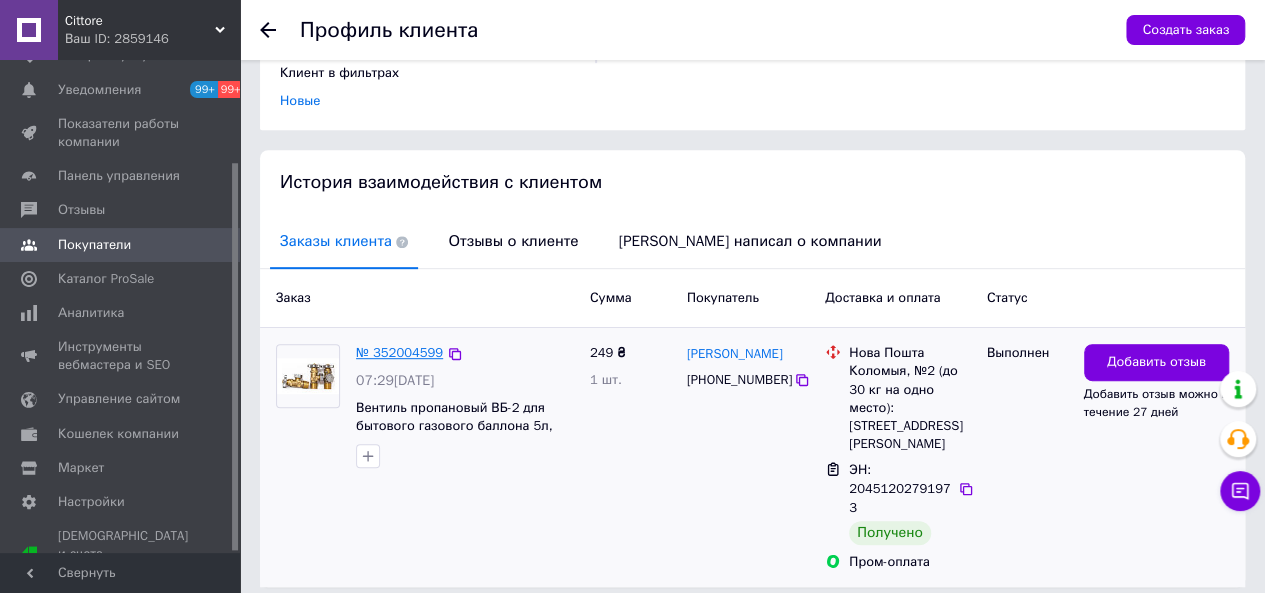 click on "№ 352004599" at bounding box center (399, 352) 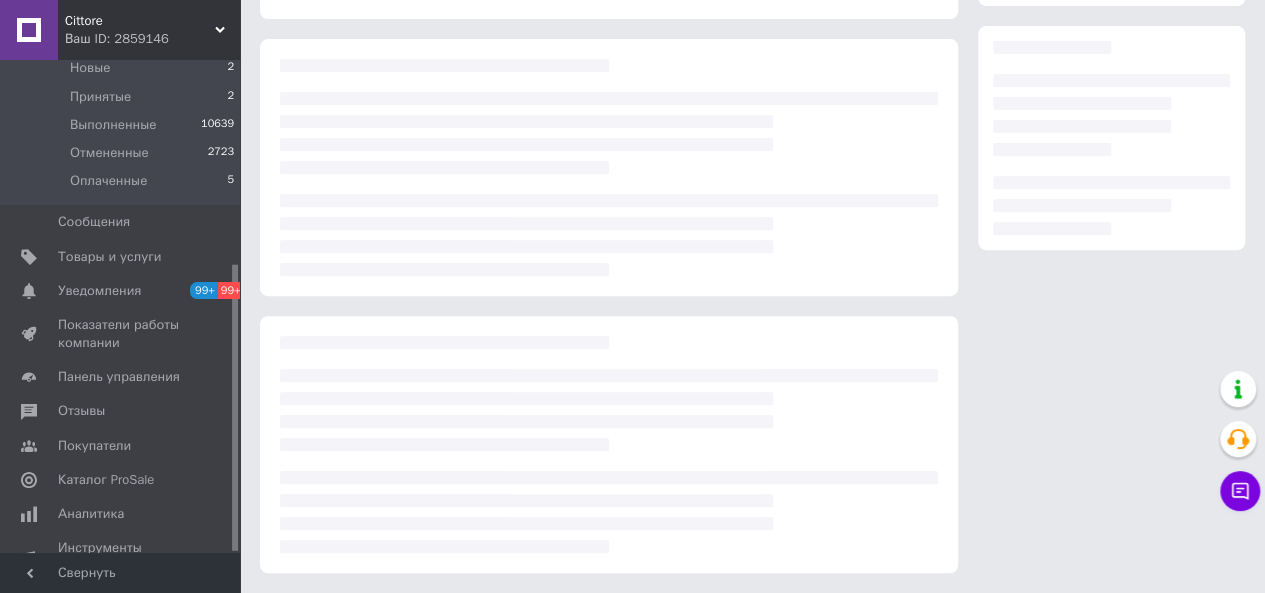 scroll, scrollTop: 0, scrollLeft: 0, axis: both 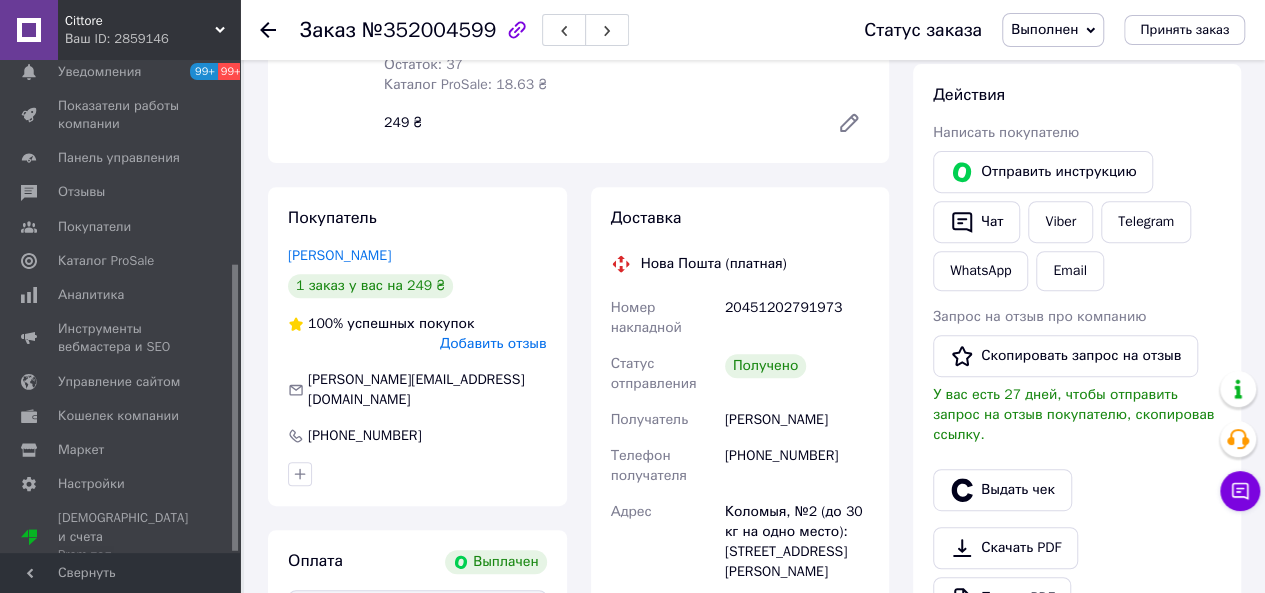 click on "Добавить отзыв" at bounding box center (493, 343) 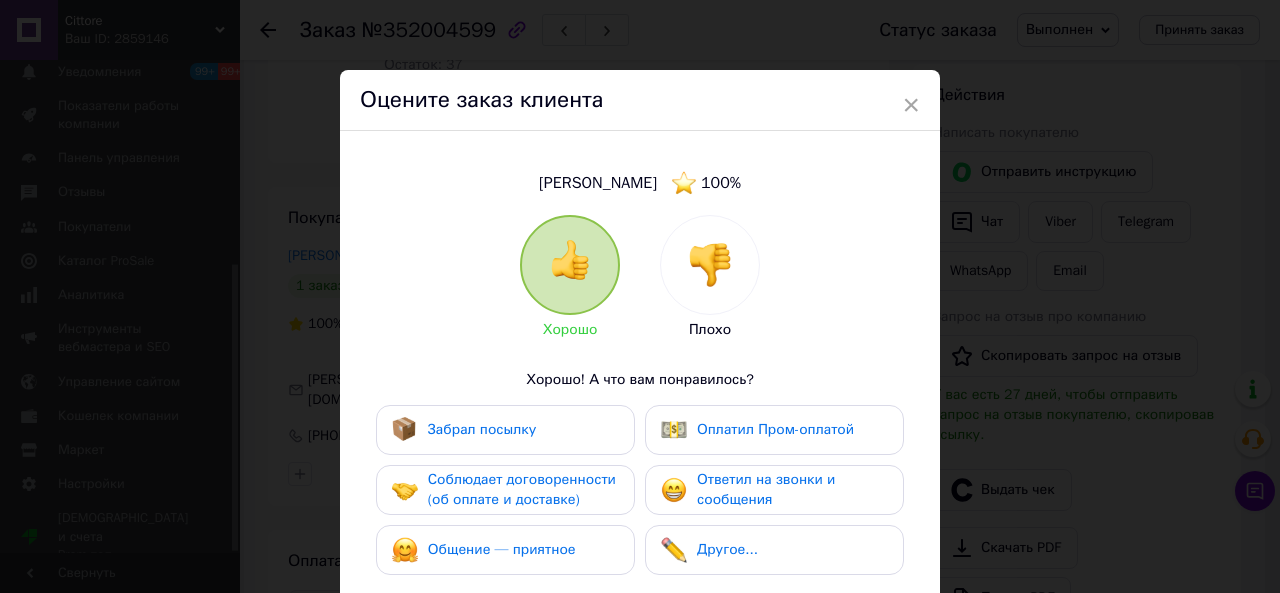 click on "Забрал посылку" at bounding box center (482, 429) 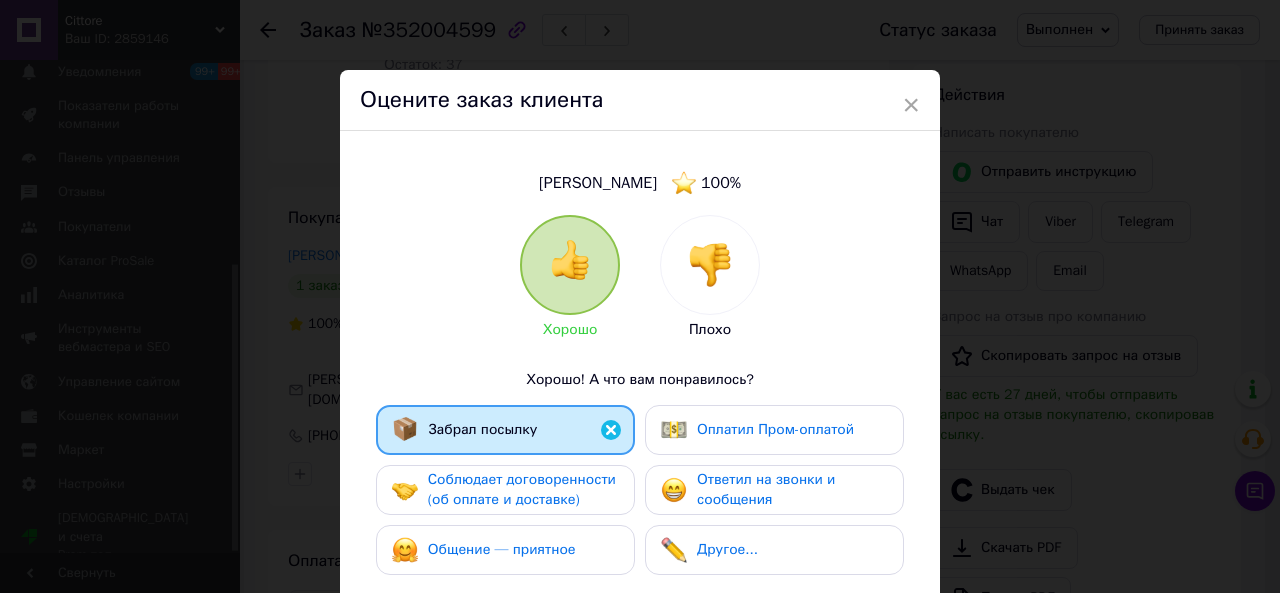 click on "Оплатил Пром-оплатой" at bounding box center [775, 429] 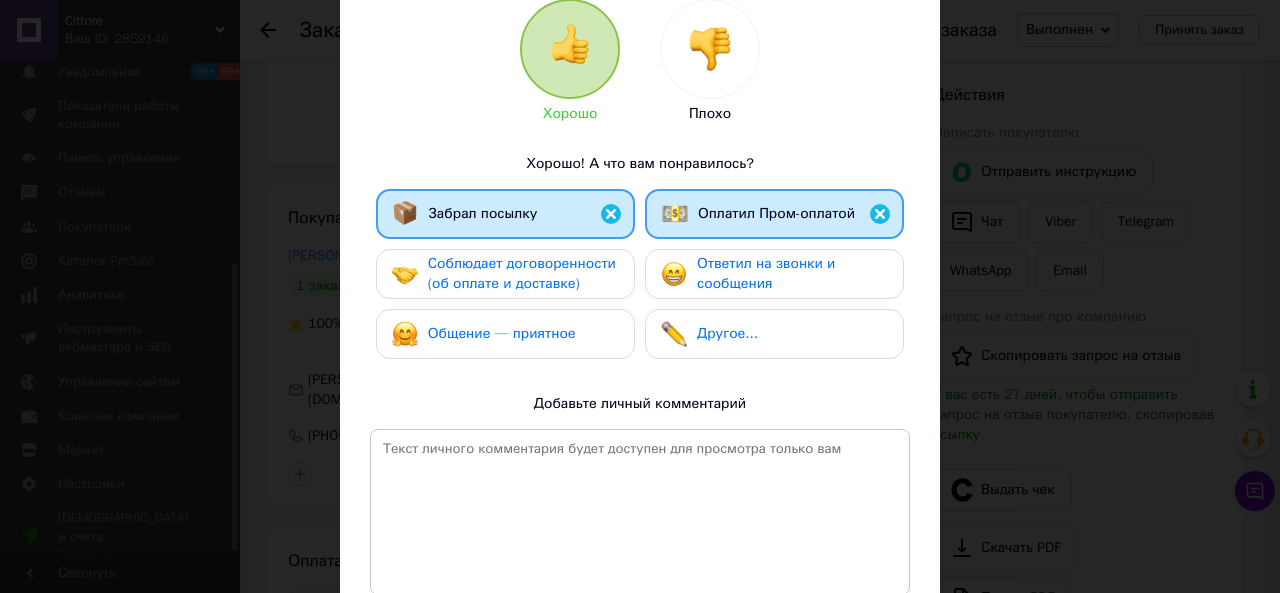 scroll, scrollTop: 300, scrollLeft: 0, axis: vertical 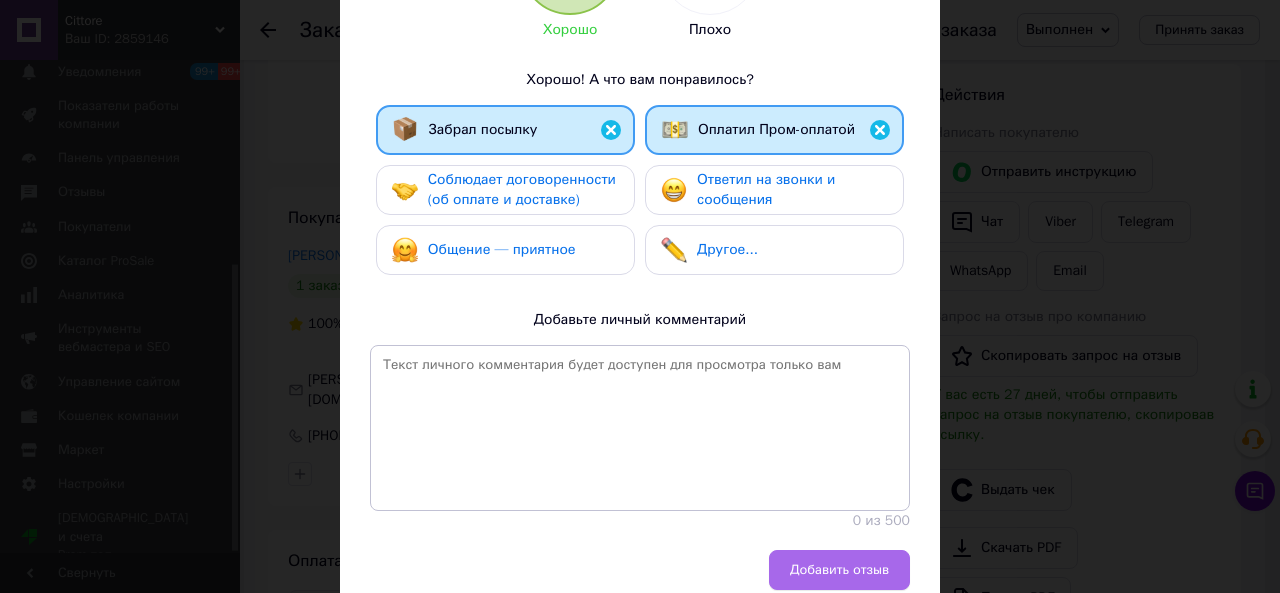 click on "Добавить отзыв" at bounding box center (839, 570) 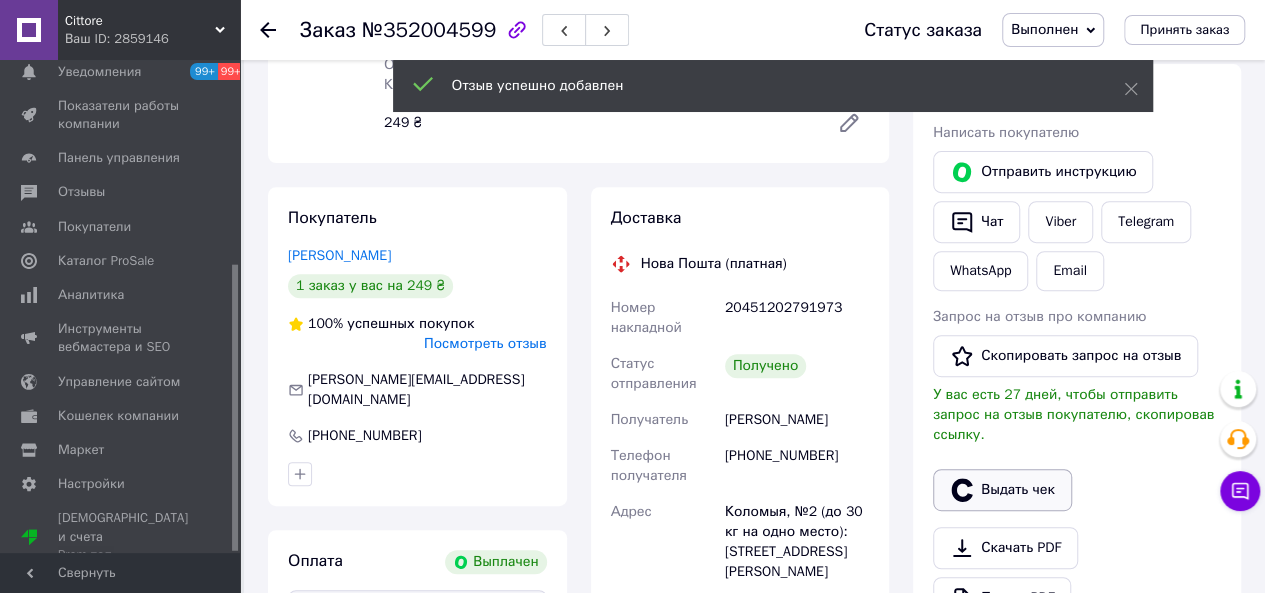 click on "Выдать чек" at bounding box center (1002, 490) 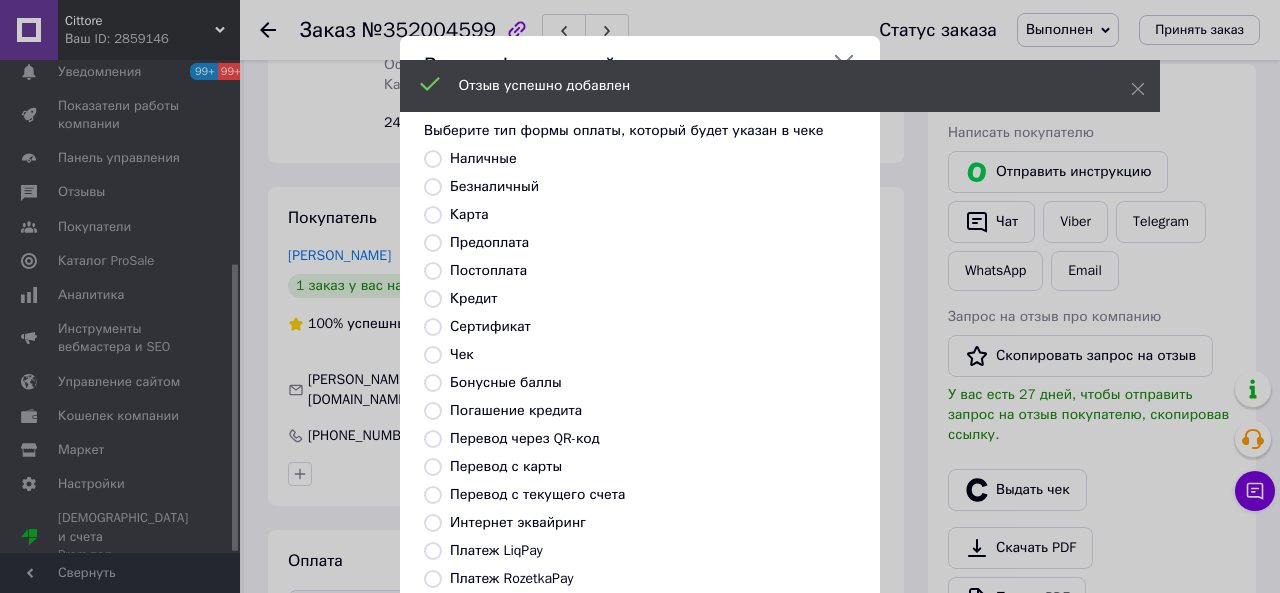 click on "Безналичный" at bounding box center [494, 186] 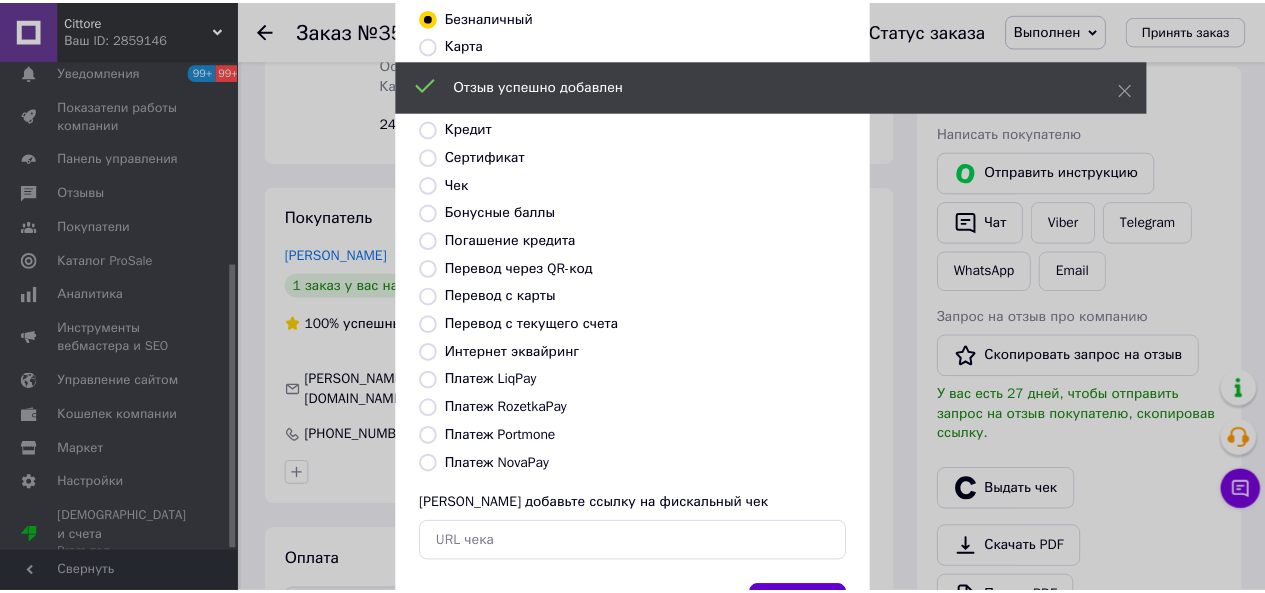 scroll, scrollTop: 264, scrollLeft: 0, axis: vertical 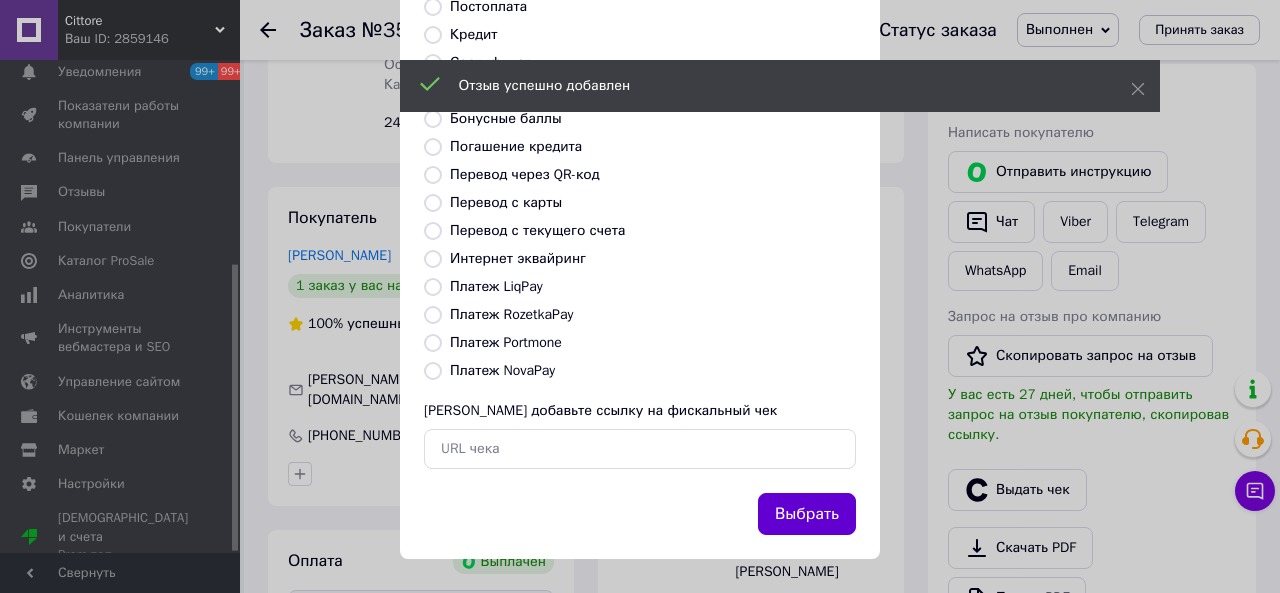 click on "Выбрать" at bounding box center (807, 514) 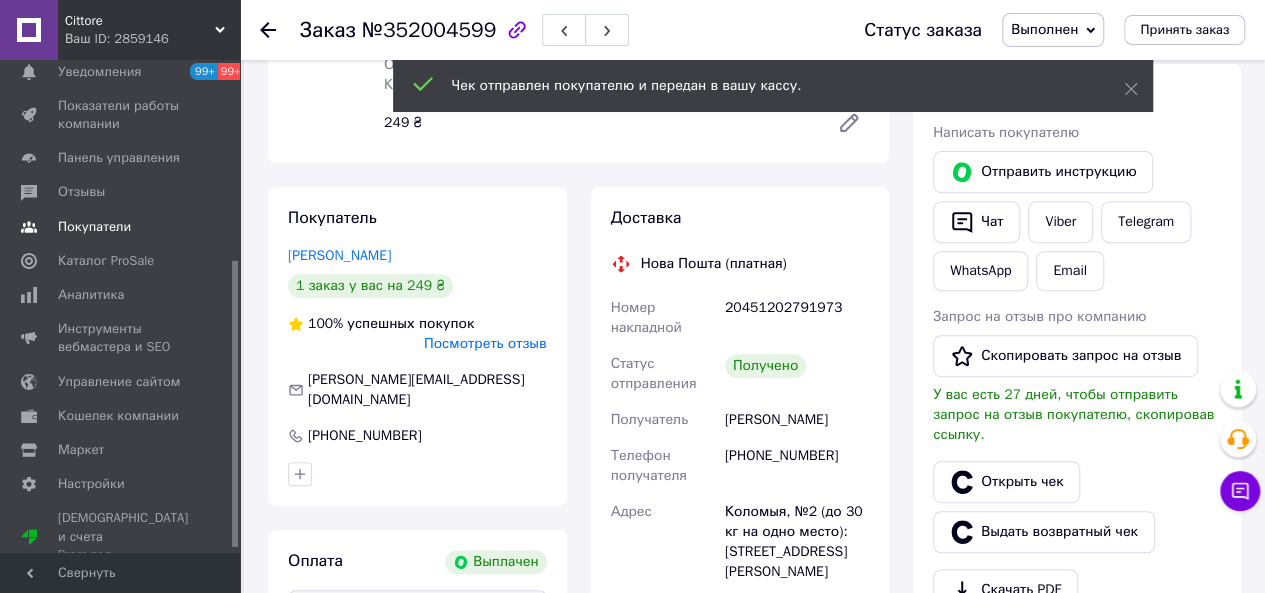 scroll, scrollTop: 0, scrollLeft: 0, axis: both 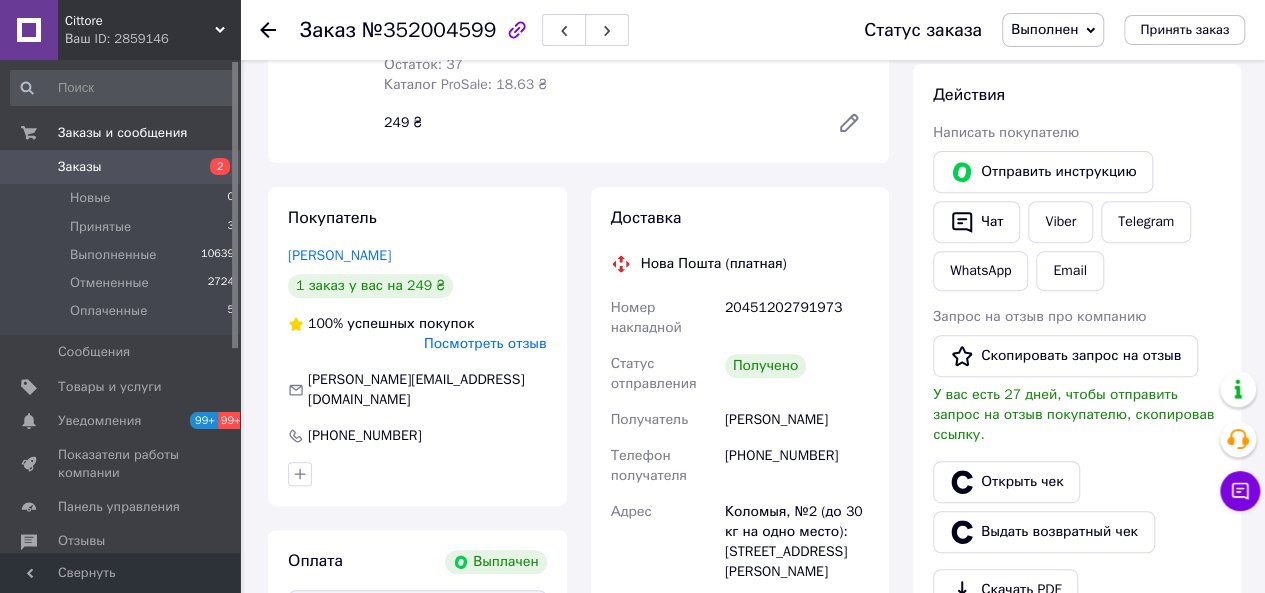 click on "Заказы" at bounding box center (80, 167) 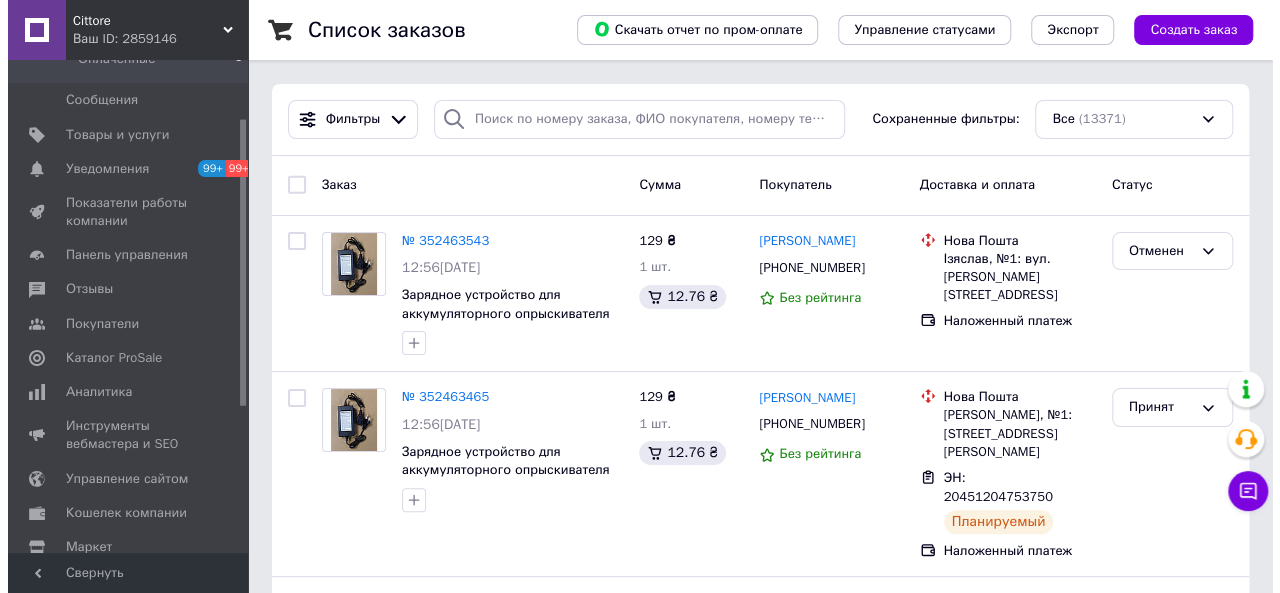 scroll, scrollTop: 349, scrollLeft: 0, axis: vertical 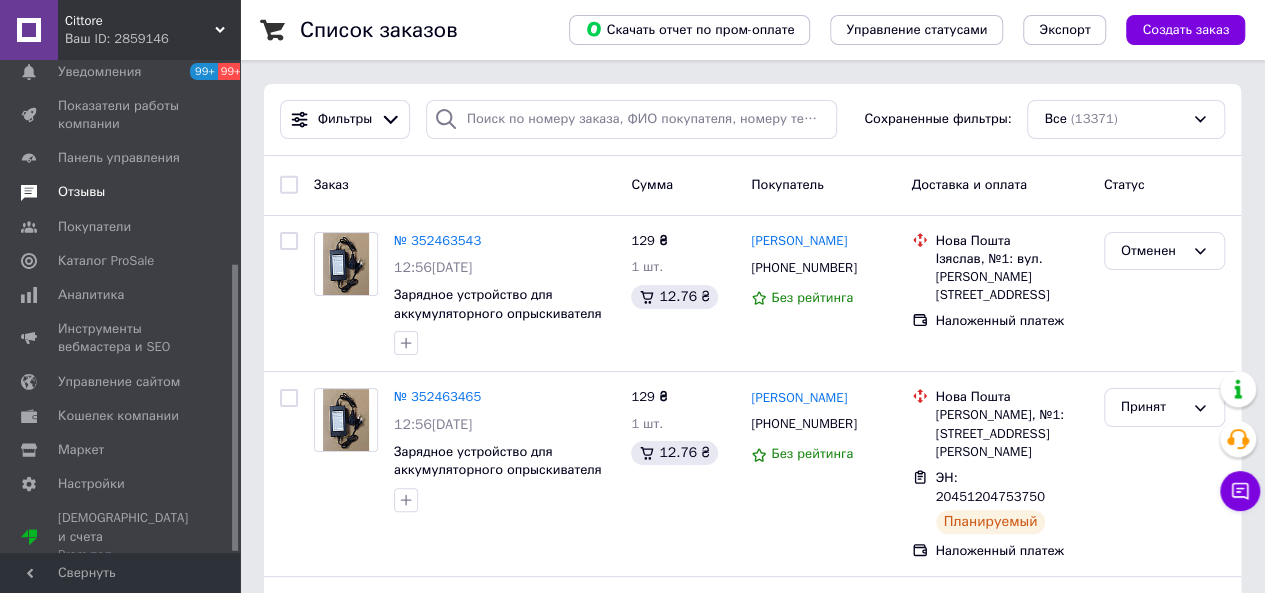 click on "Отзывы" at bounding box center (81, 192) 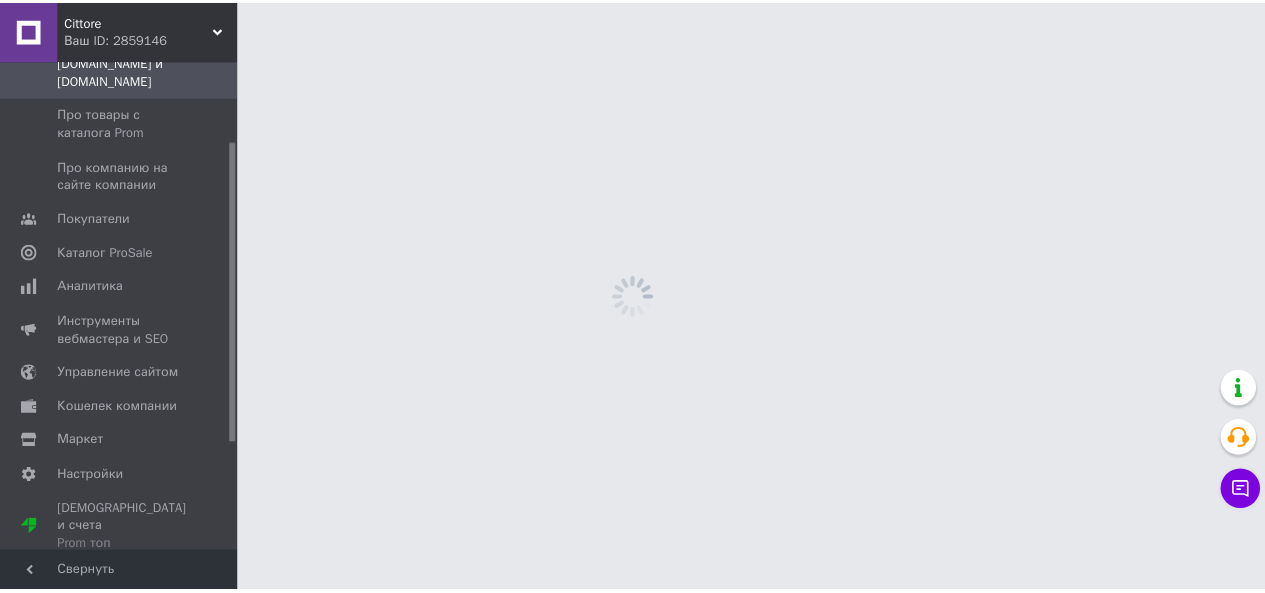 scroll, scrollTop: 130, scrollLeft: 0, axis: vertical 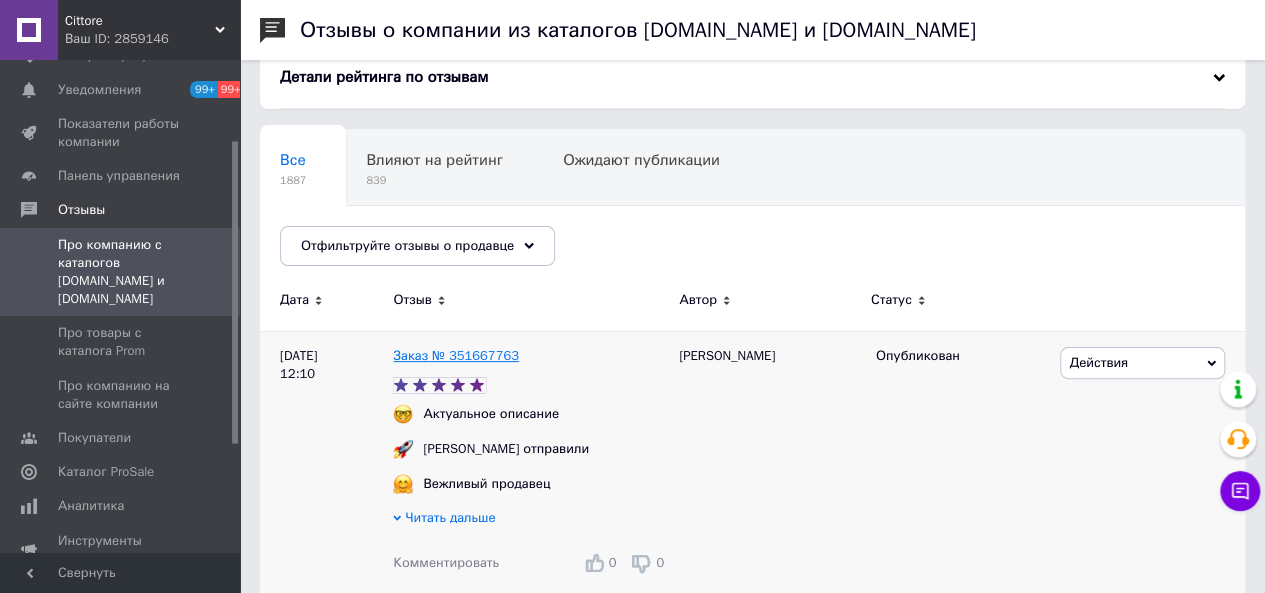 click on "Заказ № 351667763" at bounding box center (456, 355) 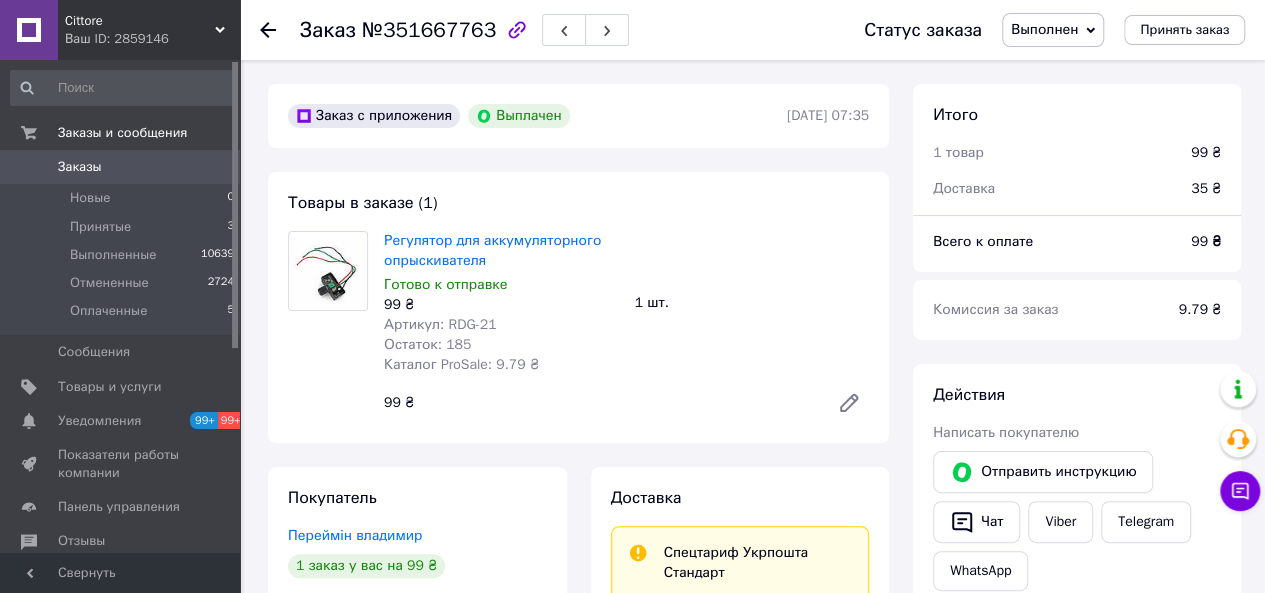 scroll, scrollTop: 252, scrollLeft: 0, axis: vertical 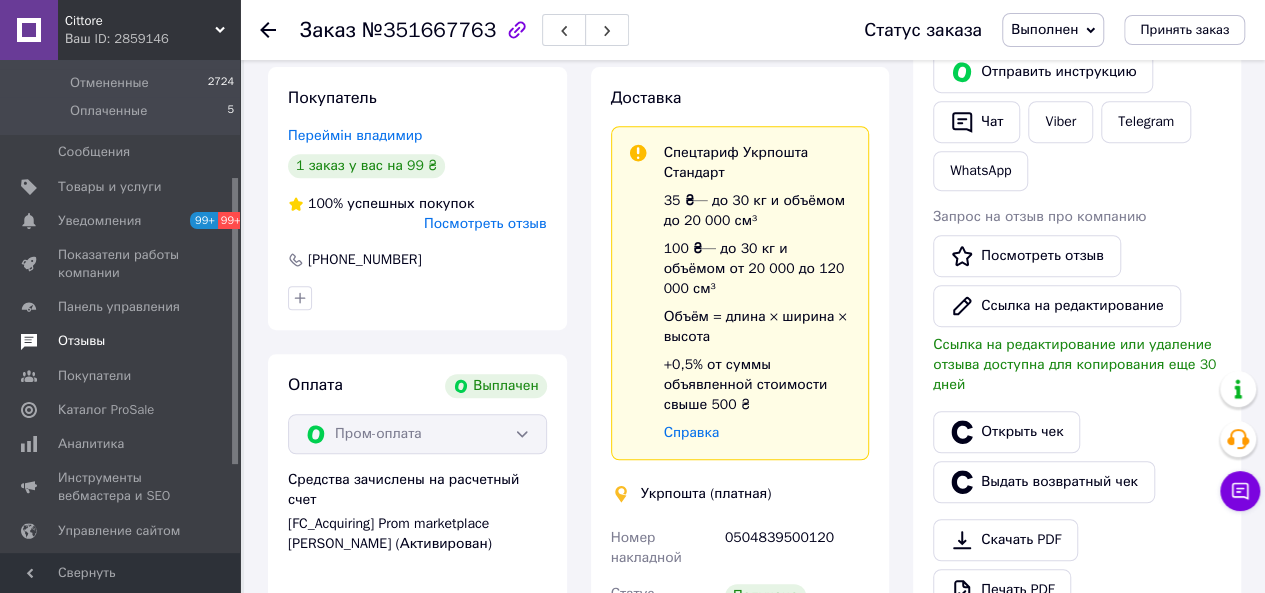 click on "Отзывы" at bounding box center (81, 341) 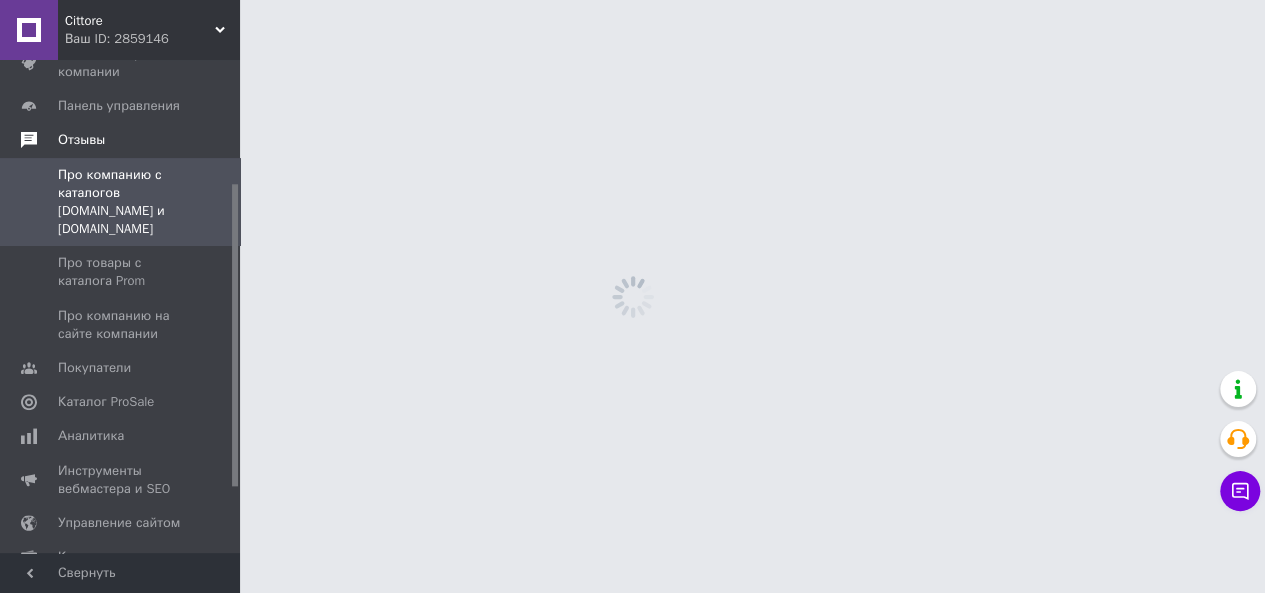 scroll, scrollTop: 0, scrollLeft: 0, axis: both 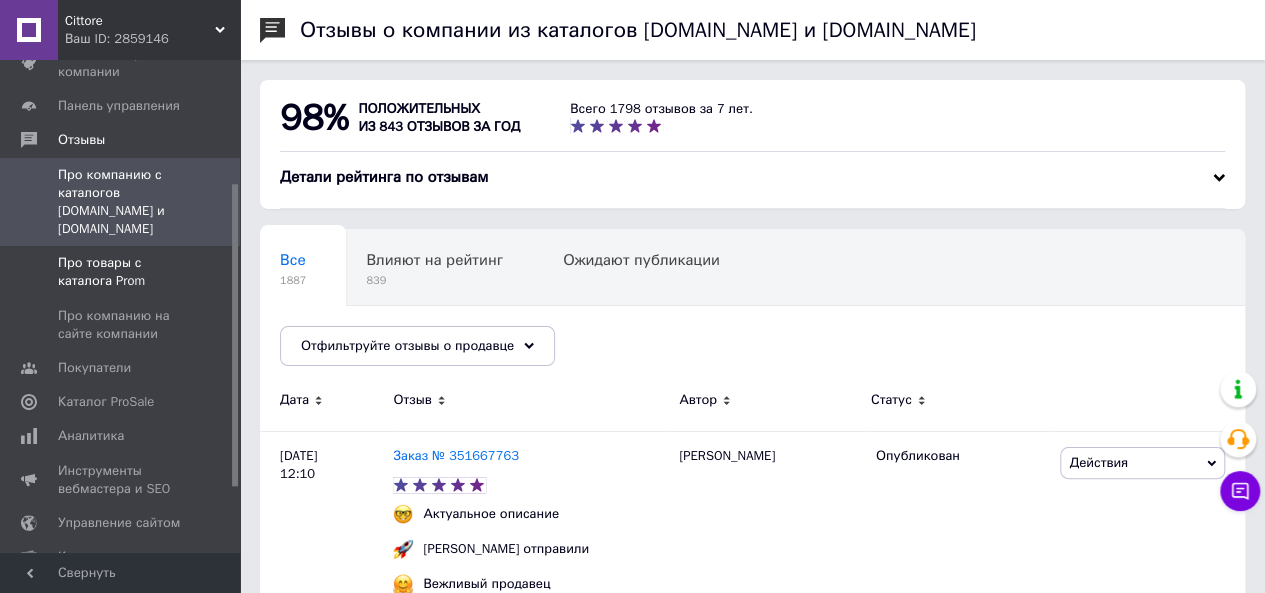 click on "Про товары с каталога Prom" at bounding box center (121, 272) 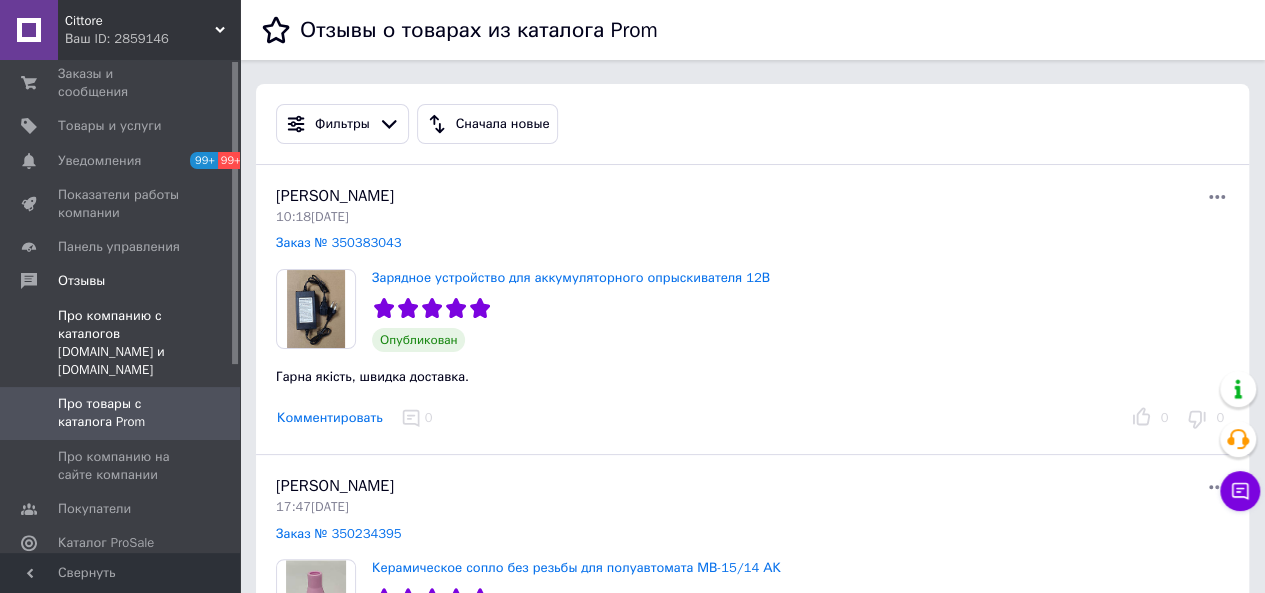scroll, scrollTop: 0, scrollLeft: 0, axis: both 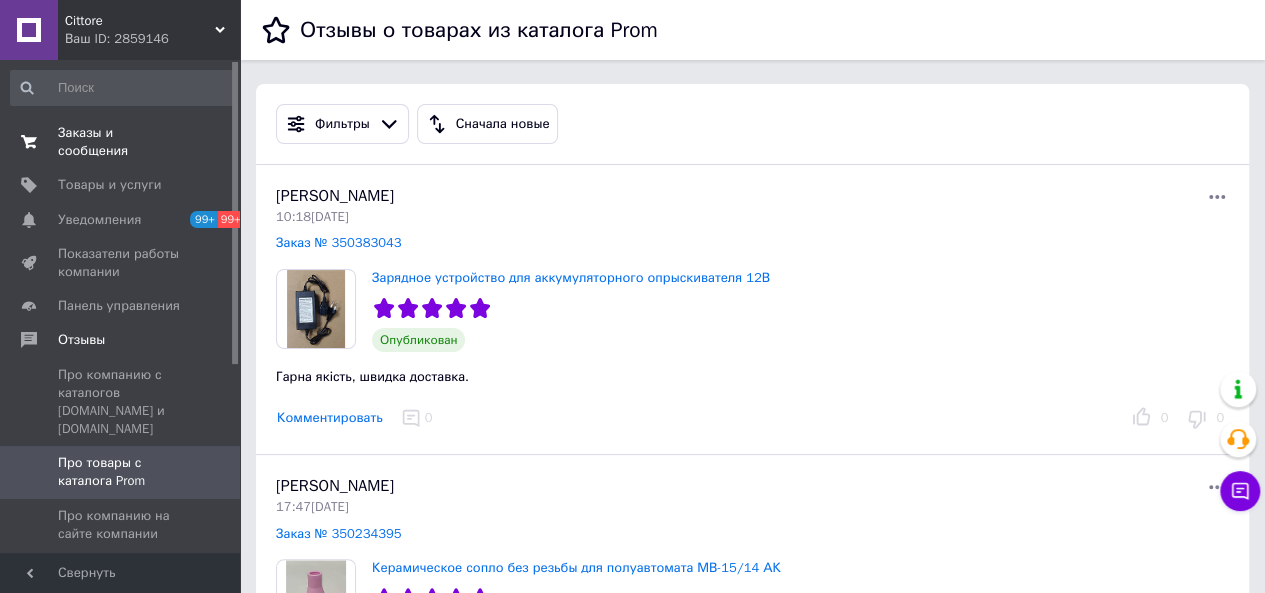 click on "Заказы и сообщения" at bounding box center [121, 142] 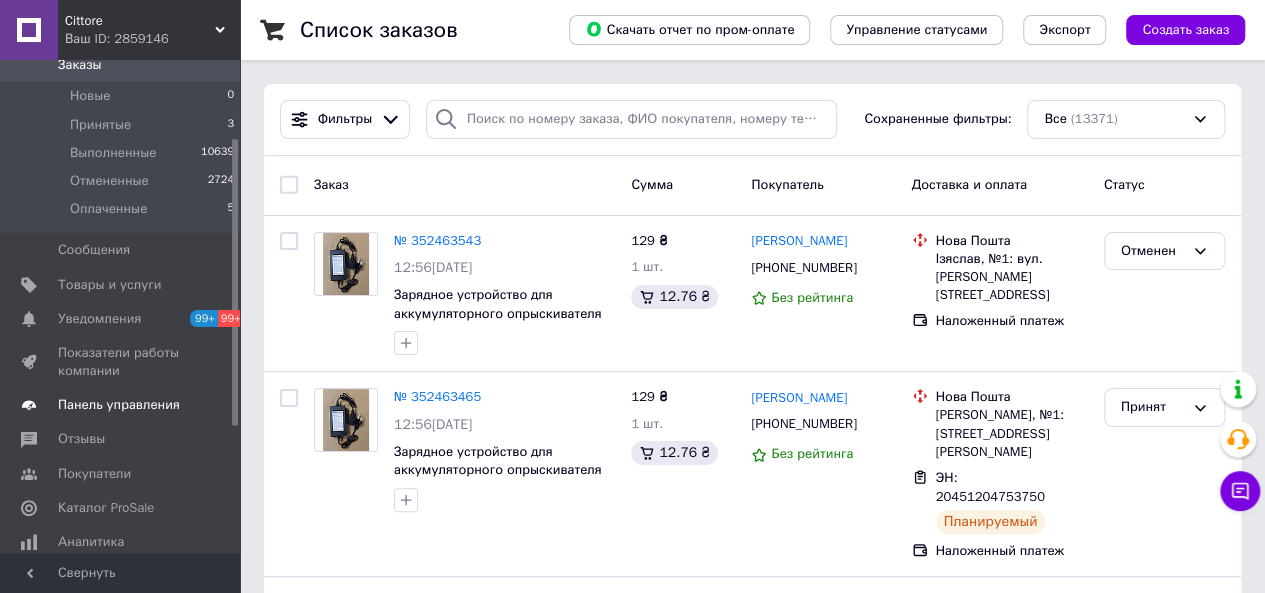 scroll, scrollTop: 200, scrollLeft: 0, axis: vertical 